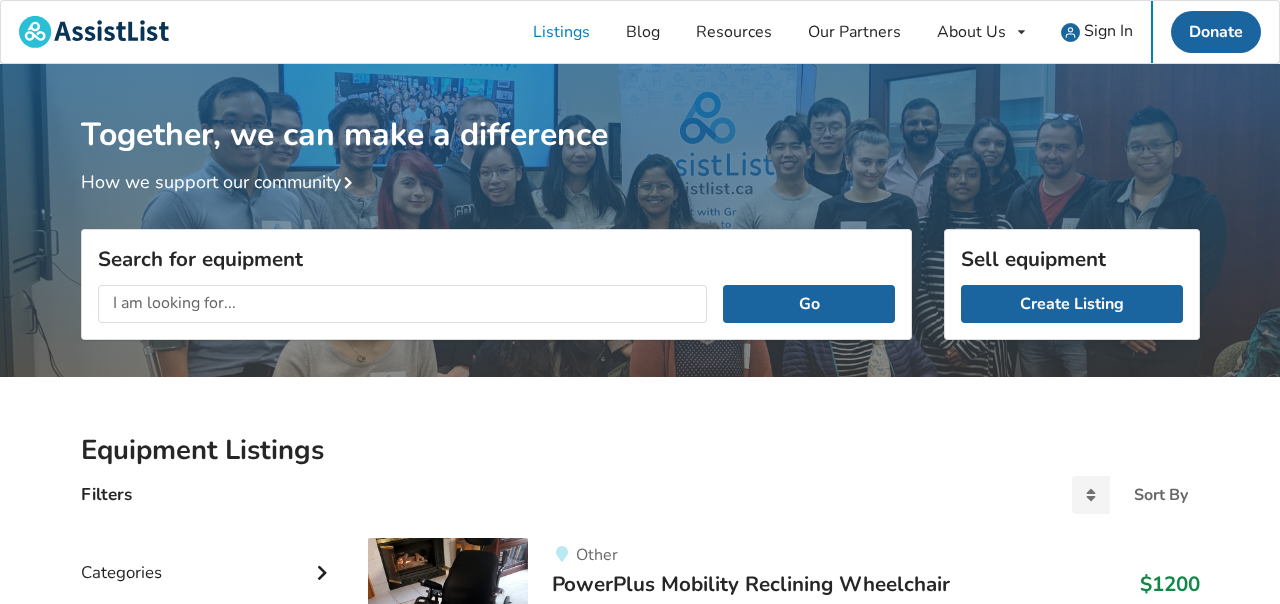 scroll, scrollTop: 0, scrollLeft: 0, axis: both 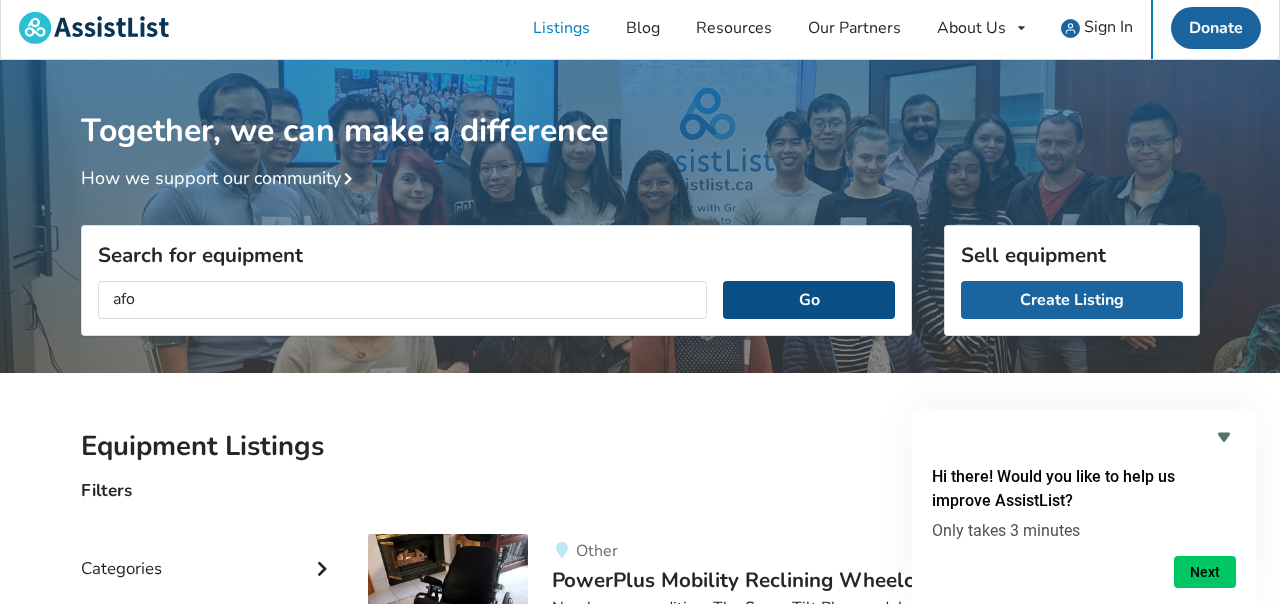 click on "Go" at bounding box center (808, 300) 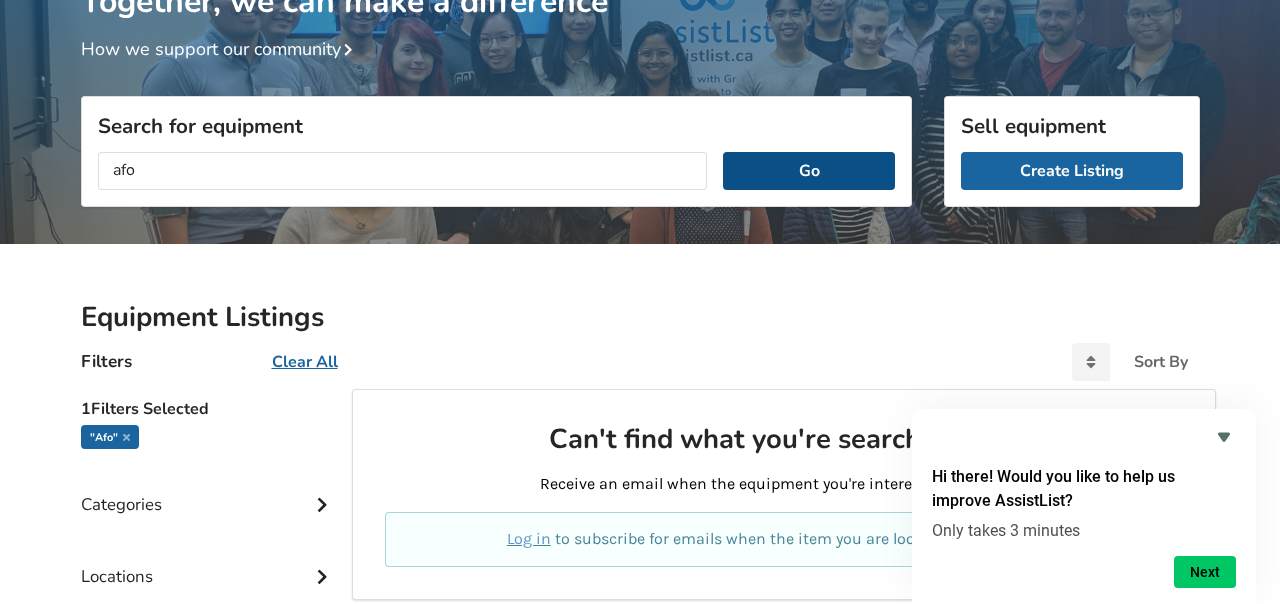 scroll, scrollTop: 0, scrollLeft: 0, axis: both 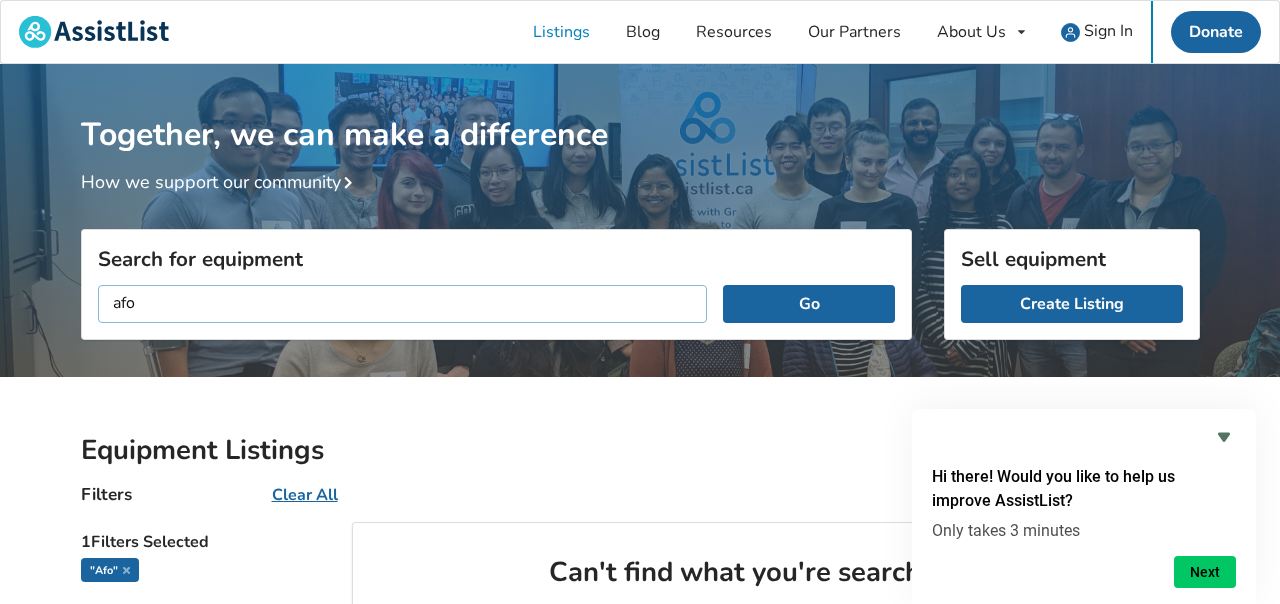 click on "afo" at bounding box center (403, 304) 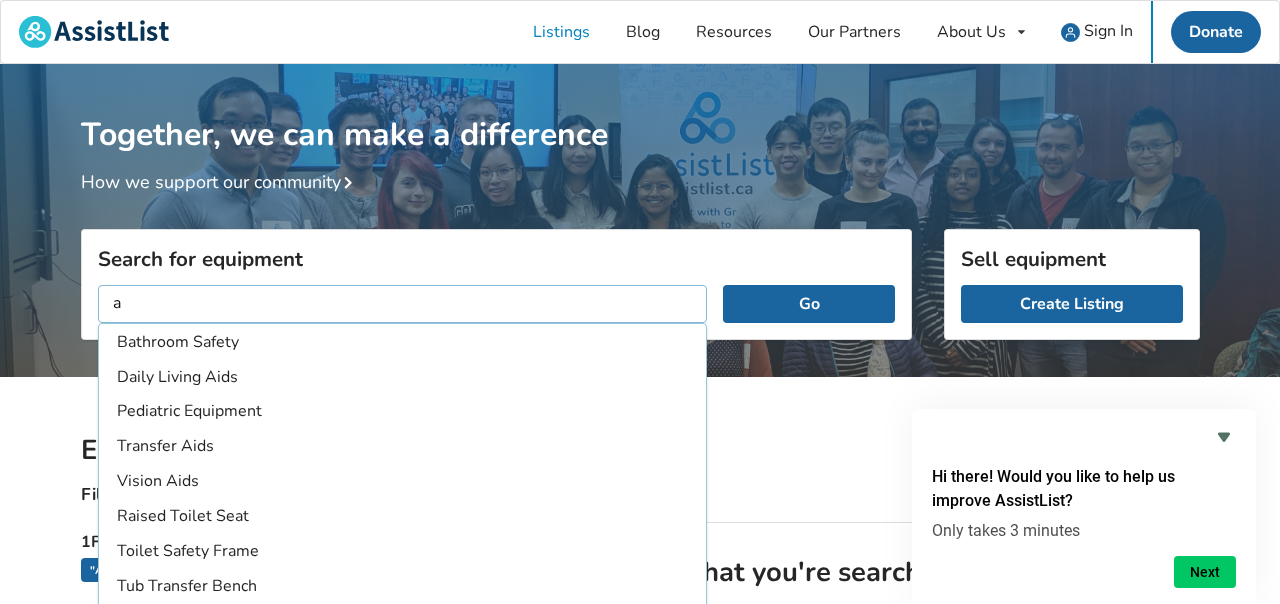 scroll, scrollTop: 0, scrollLeft: 0, axis: both 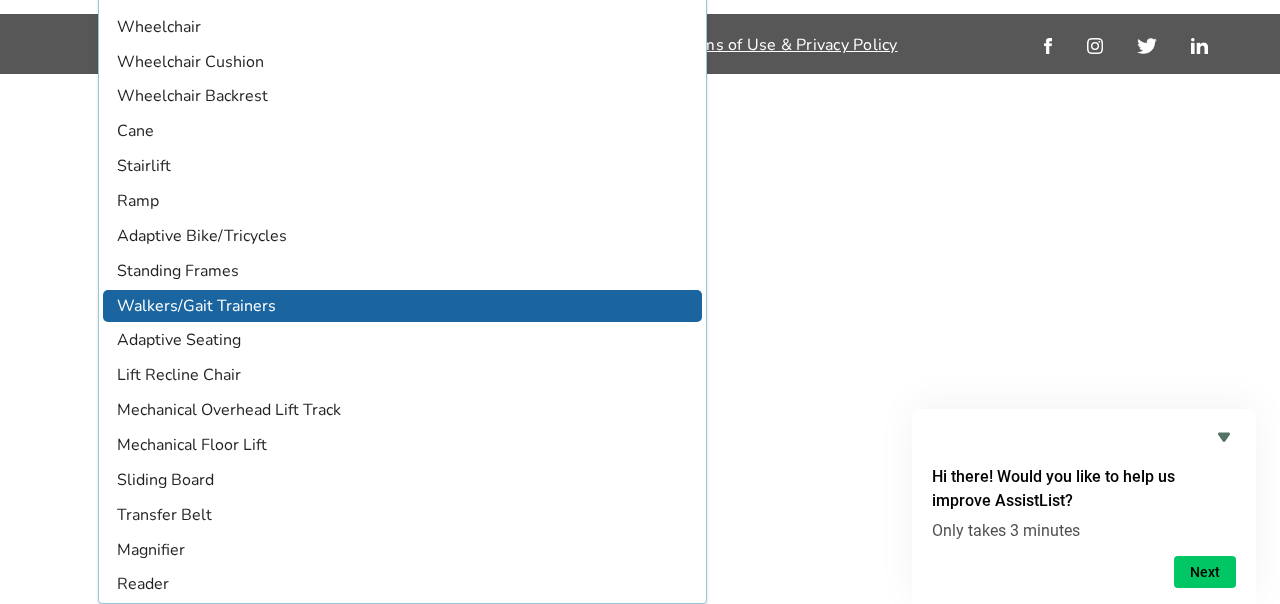 click on "Walkers/Gait Trainers" at bounding box center (403, 306) 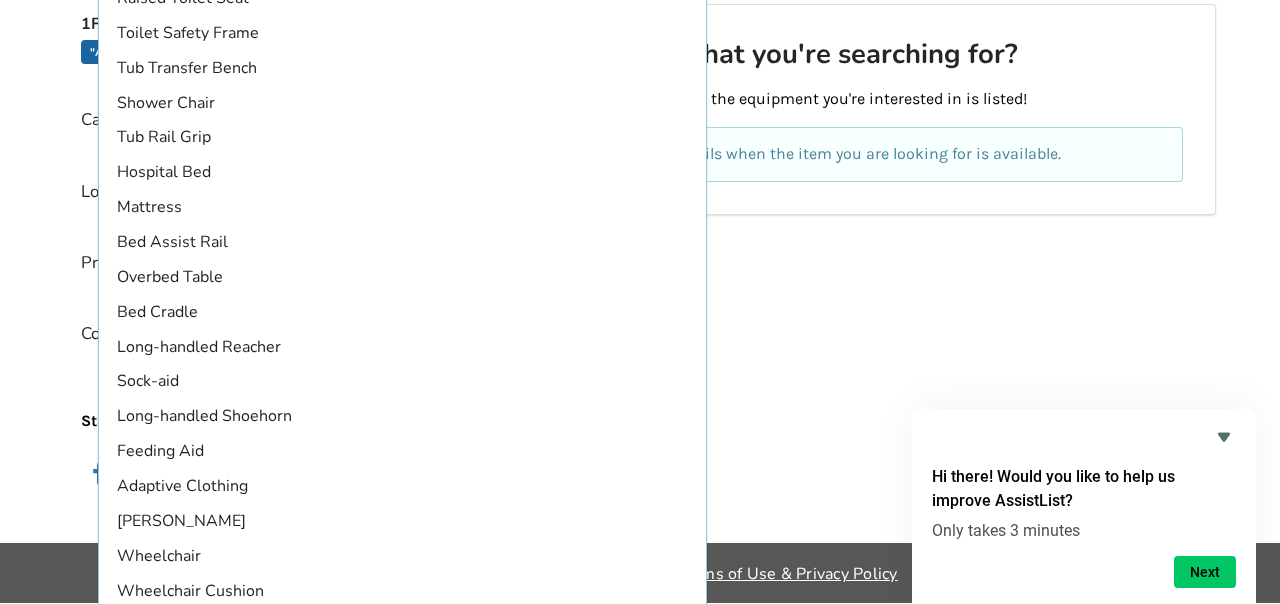 scroll, scrollTop: 0, scrollLeft: 0, axis: both 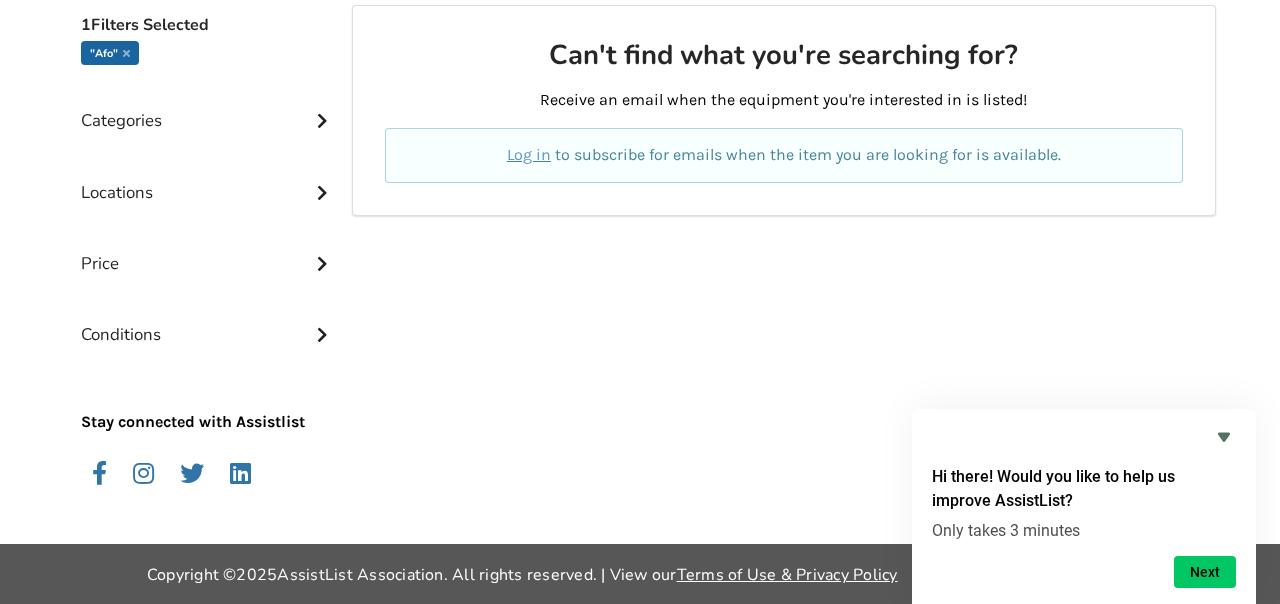 click on "Conditions" at bounding box center (209, 319) 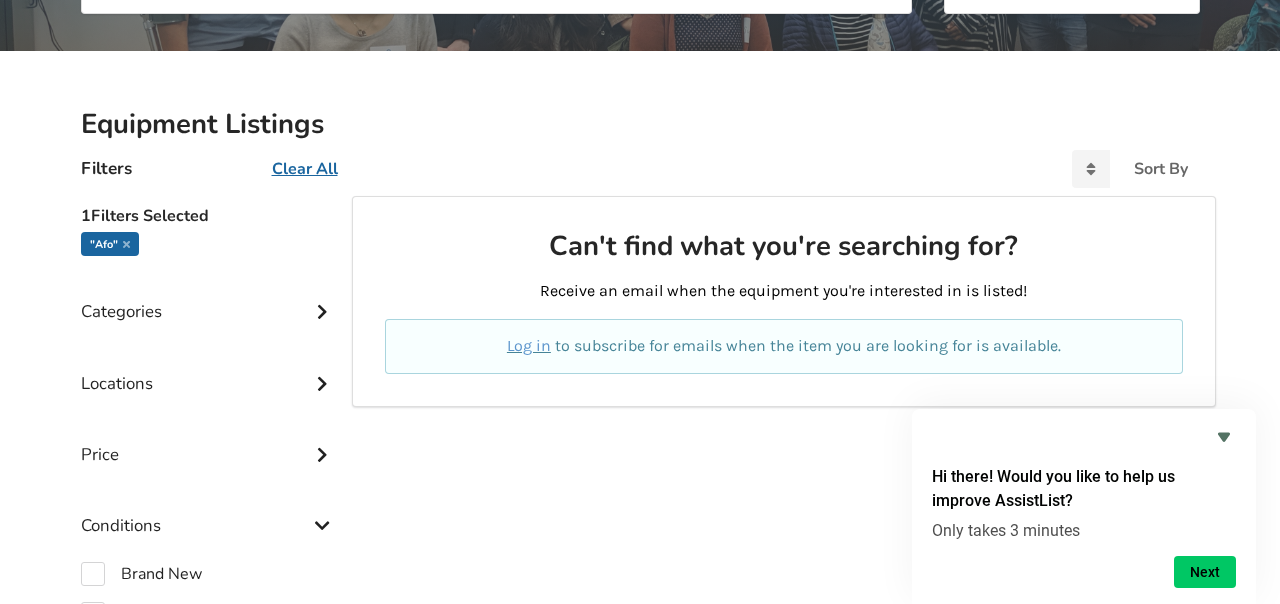 scroll, scrollTop: 322, scrollLeft: 0, axis: vertical 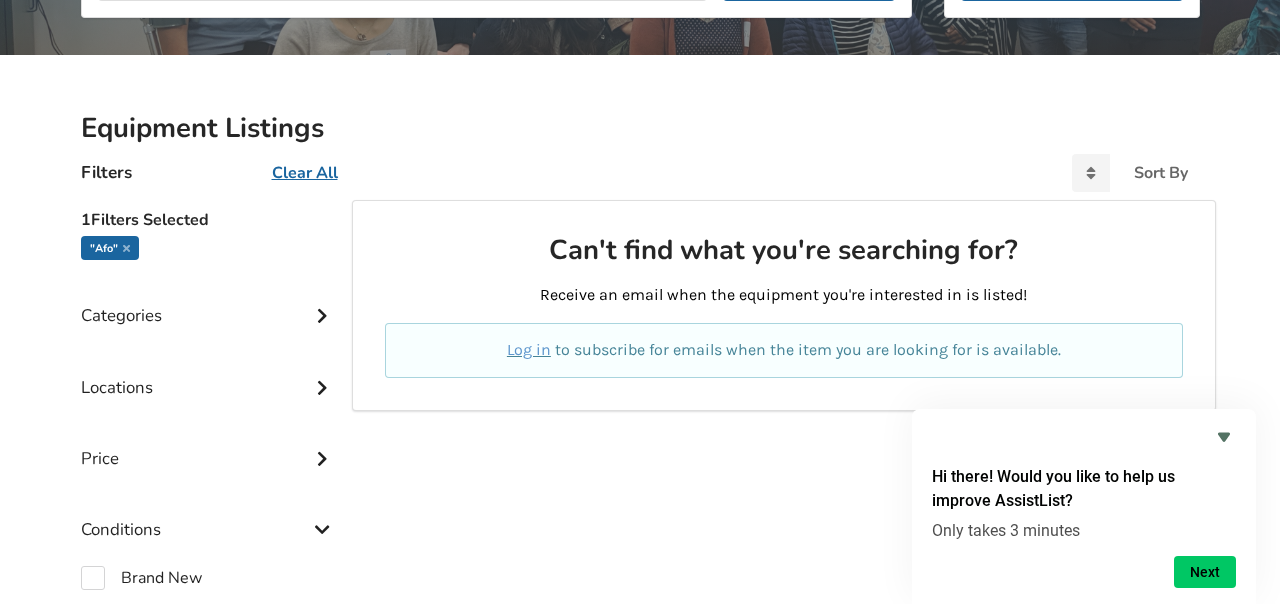 click on ""afo"" at bounding box center (110, 248) 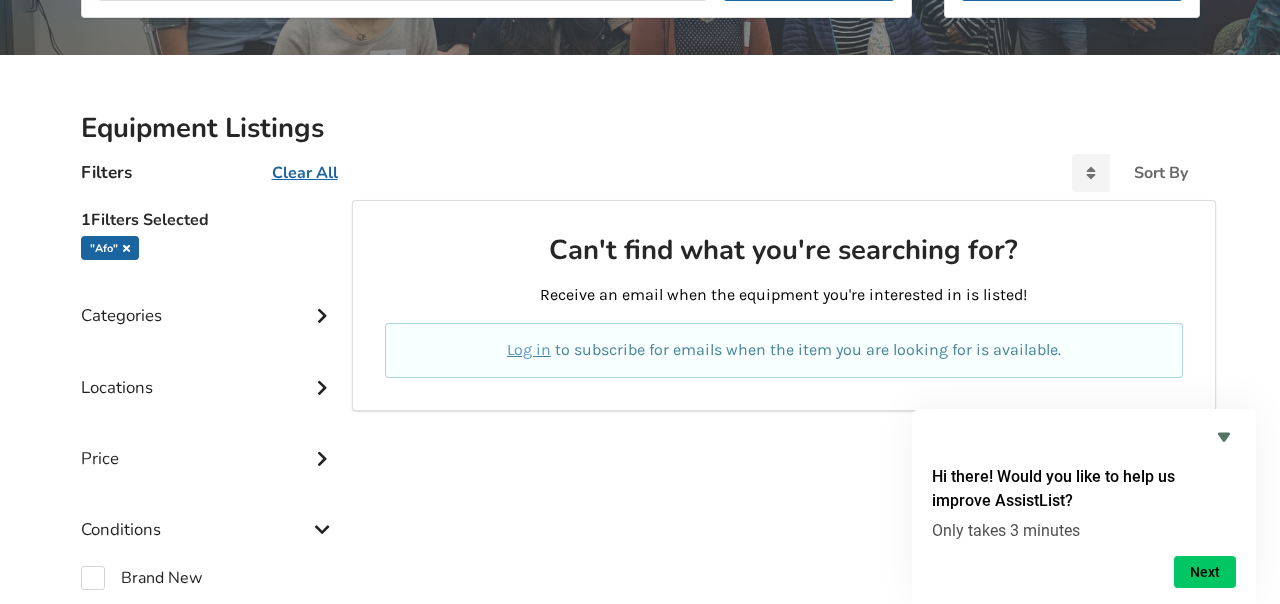 click at bounding box center (126, 248) 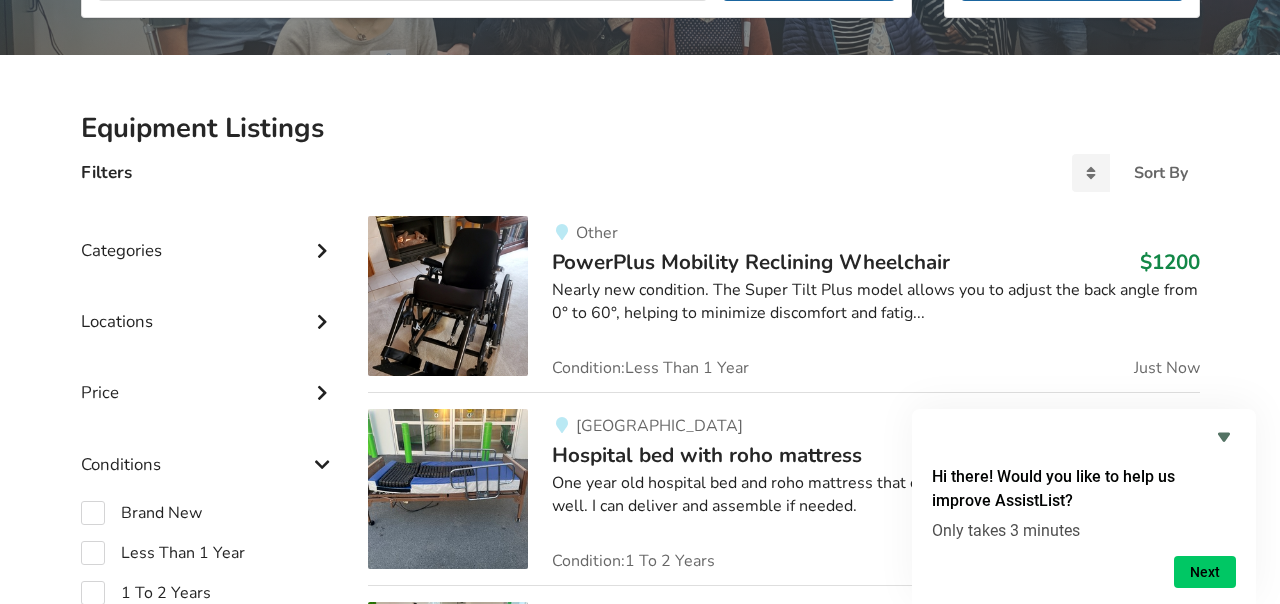click at bounding box center (448, 489) 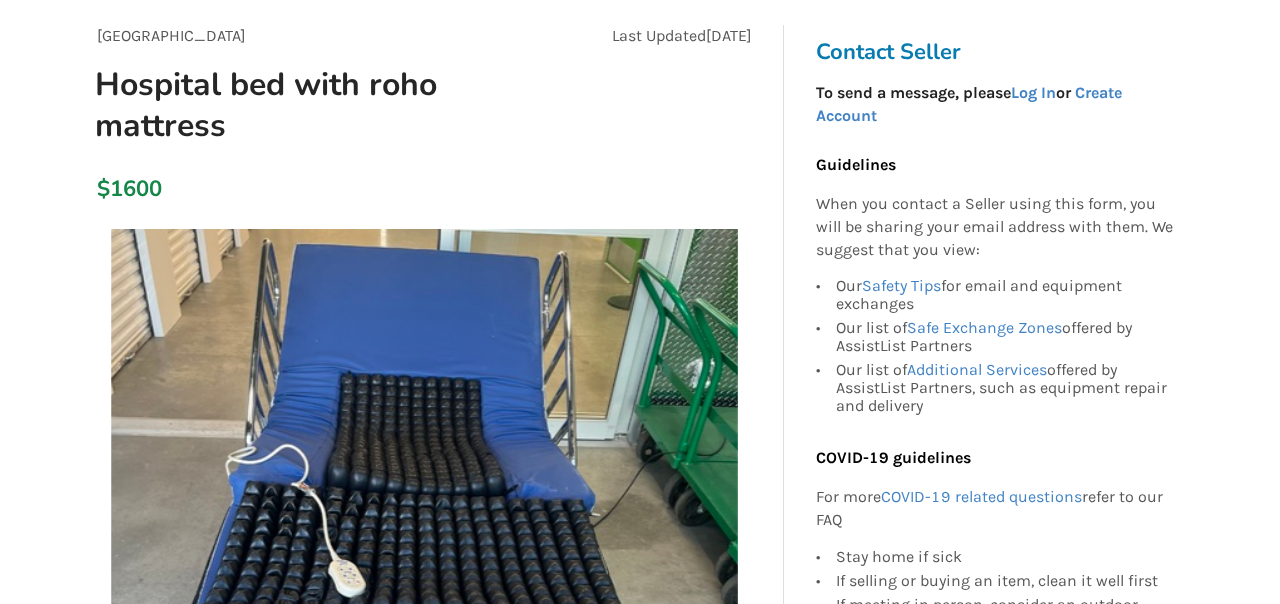 scroll, scrollTop: 0, scrollLeft: 0, axis: both 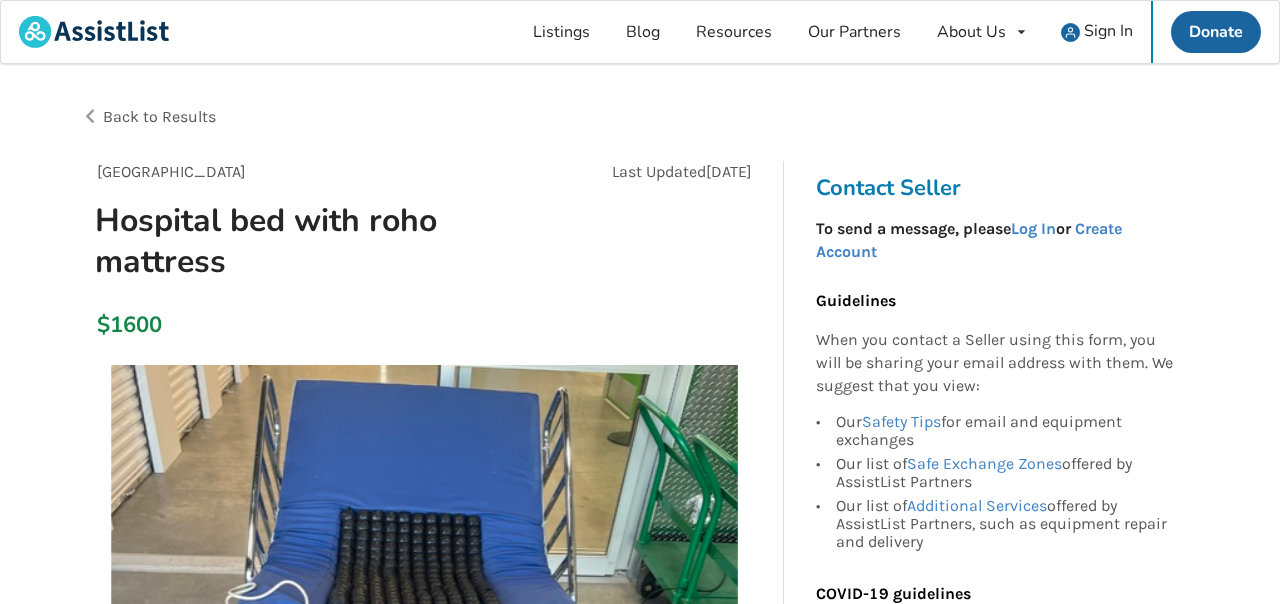 click on "Back to Results" at bounding box center (361, 117) 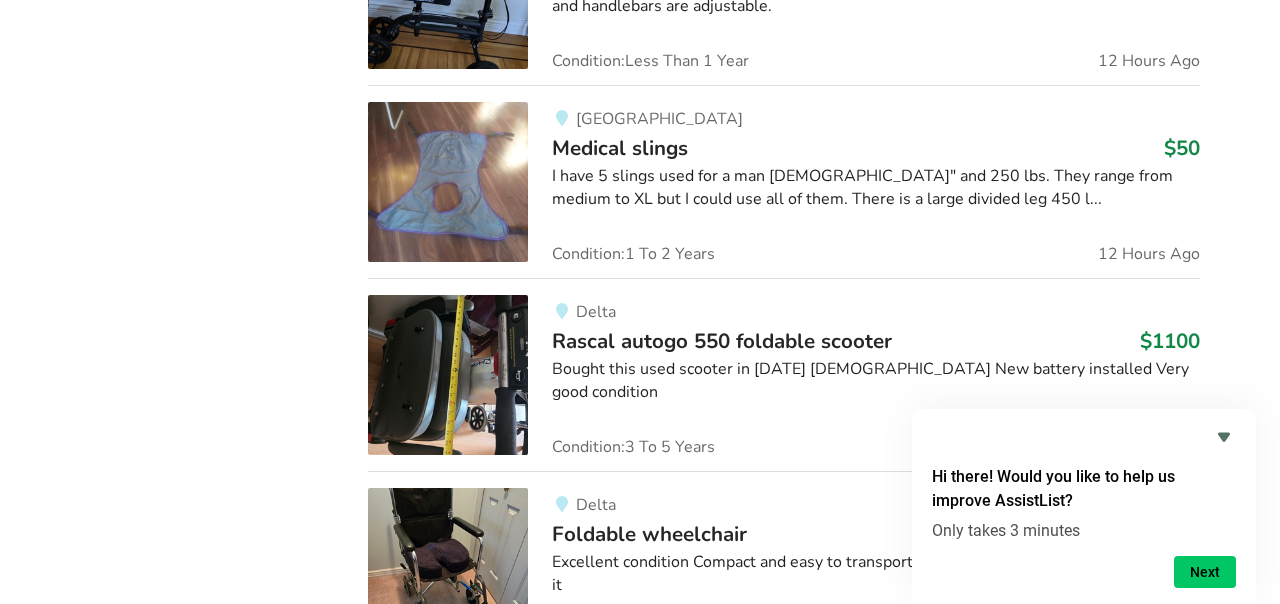 scroll, scrollTop: 3359, scrollLeft: 0, axis: vertical 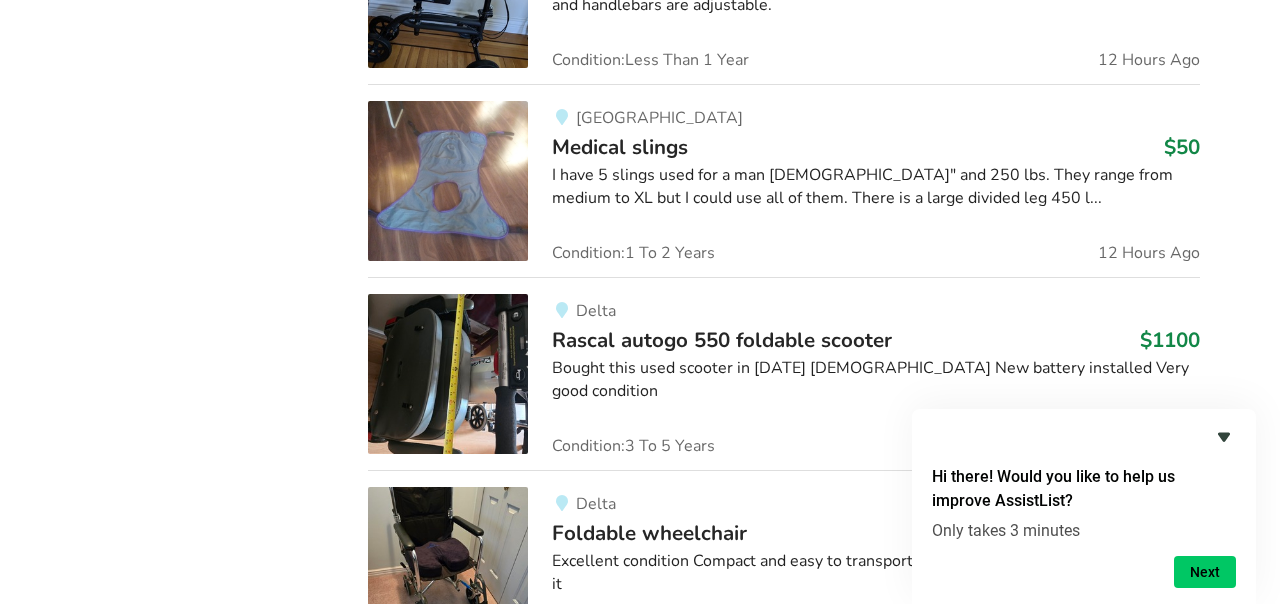 click 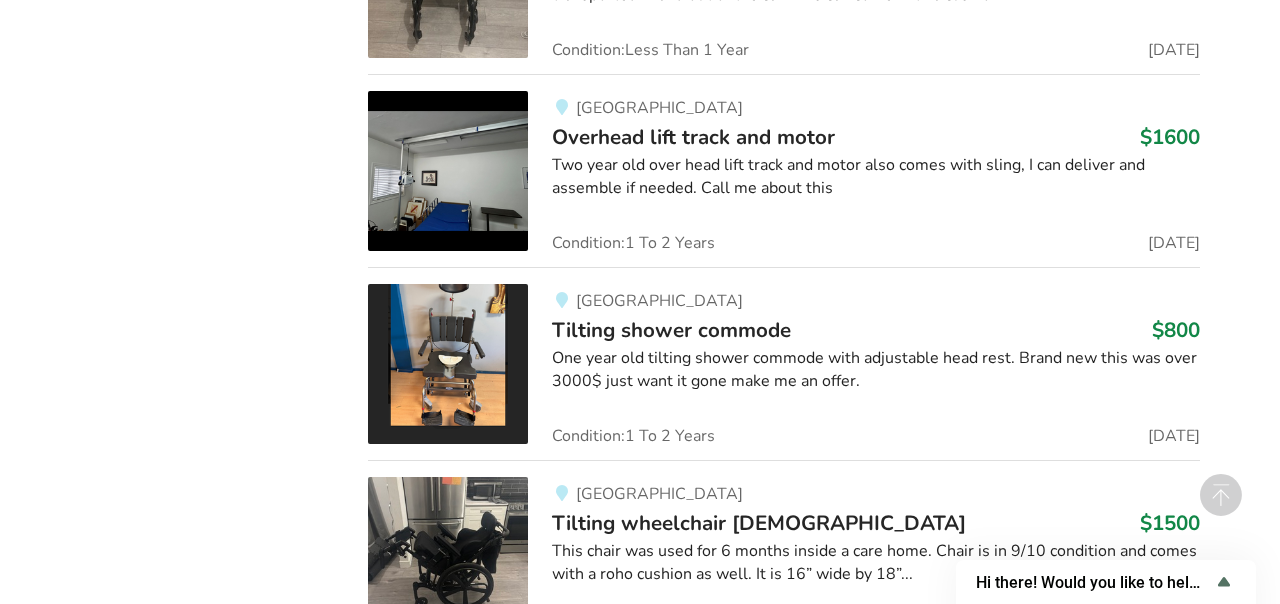scroll, scrollTop: 12377, scrollLeft: 0, axis: vertical 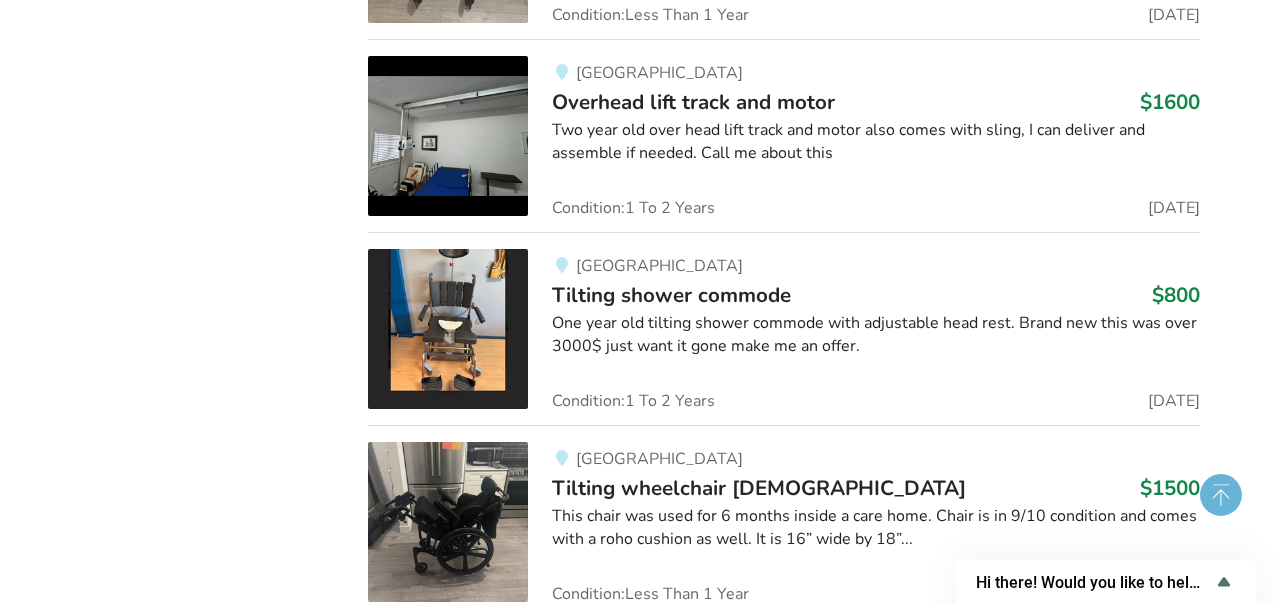 click 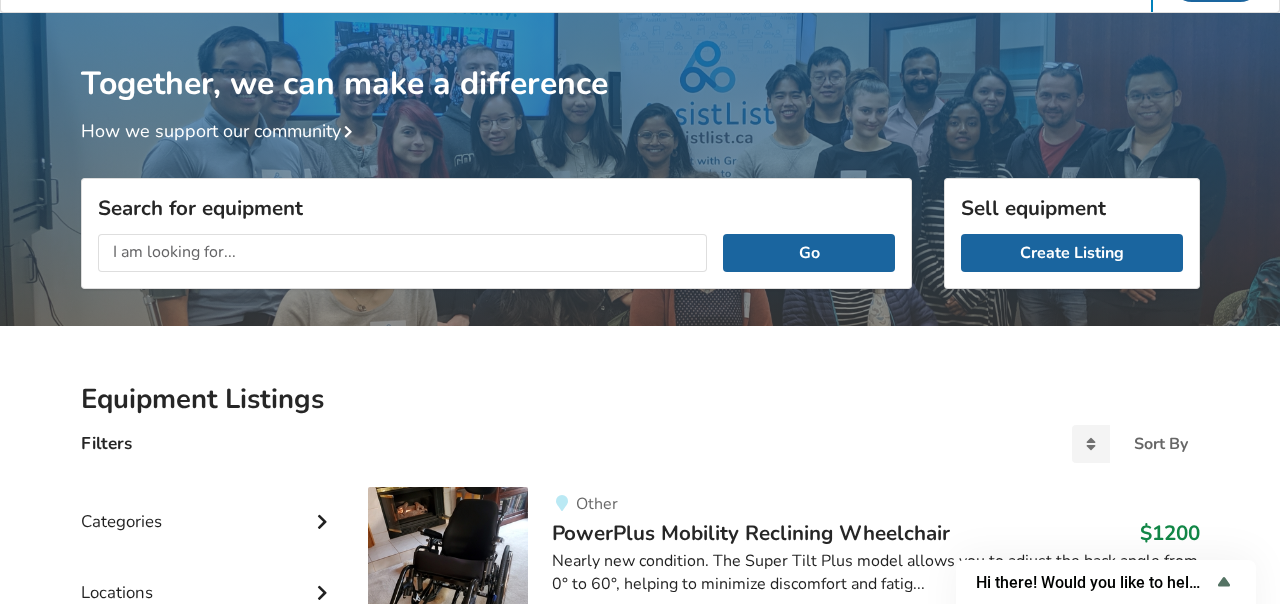 scroll, scrollTop: 0, scrollLeft: 0, axis: both 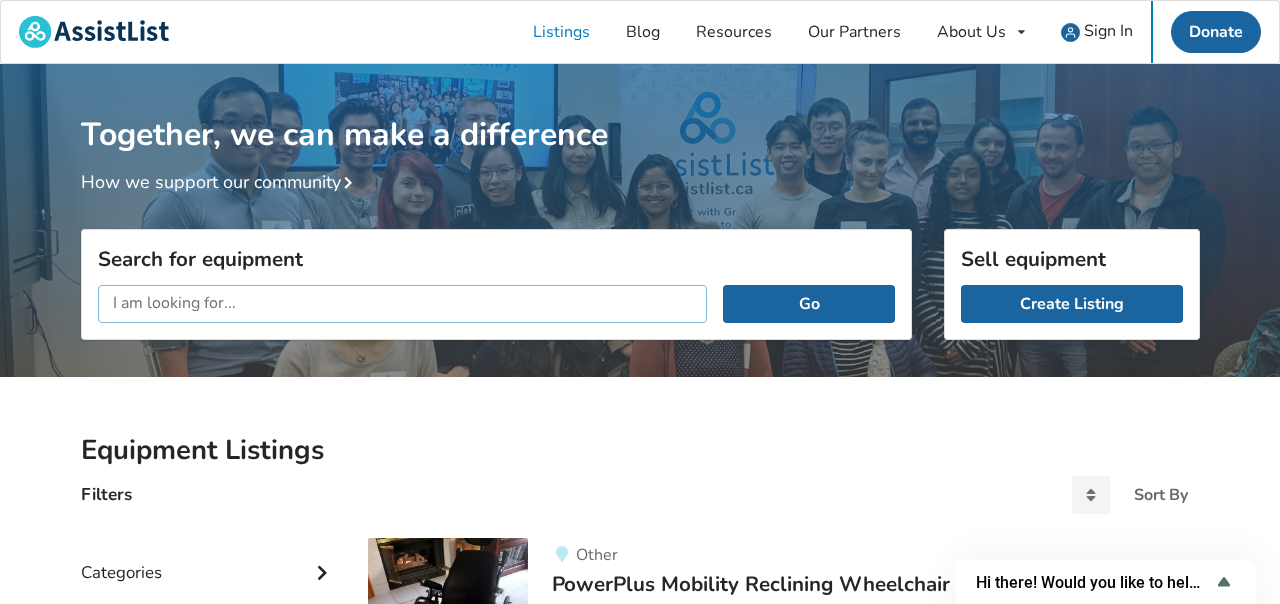 click at bounding box center [403, 304] 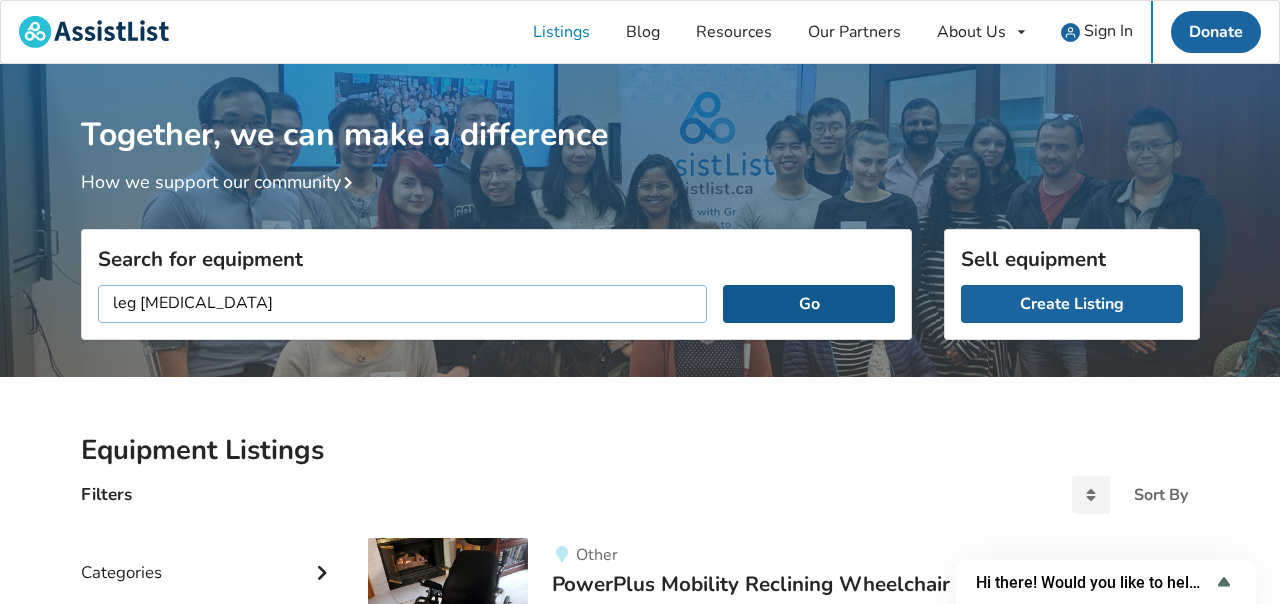 type on "leg [MEDICAL_DATA]" 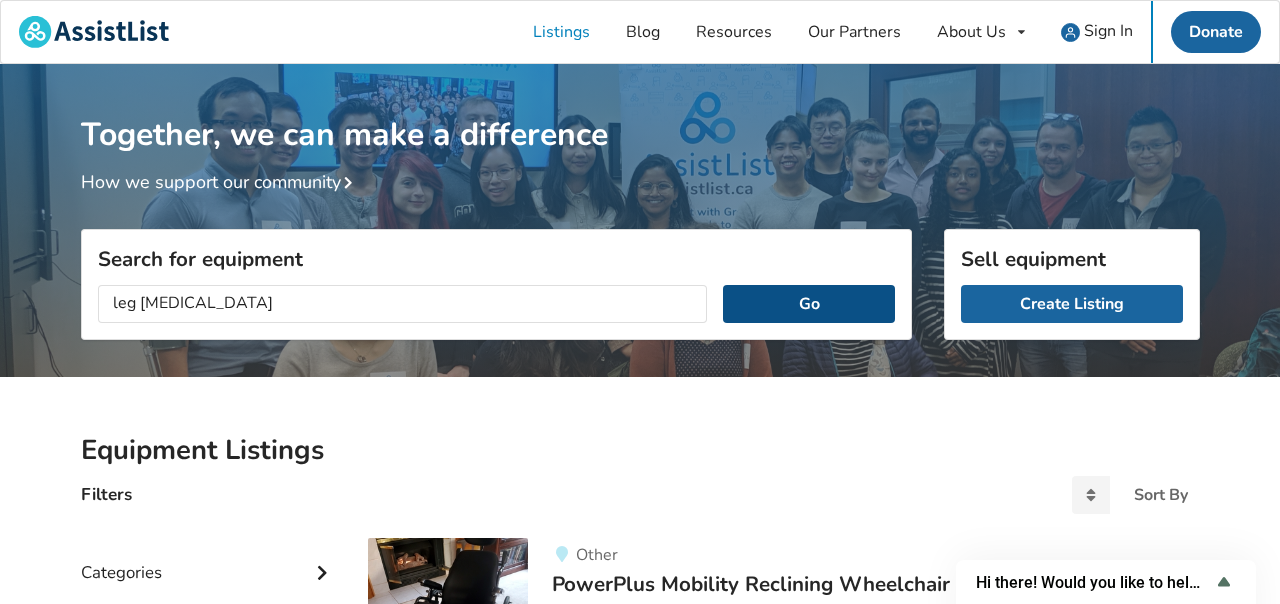 click on "Go" at bounding box center [808, 304] 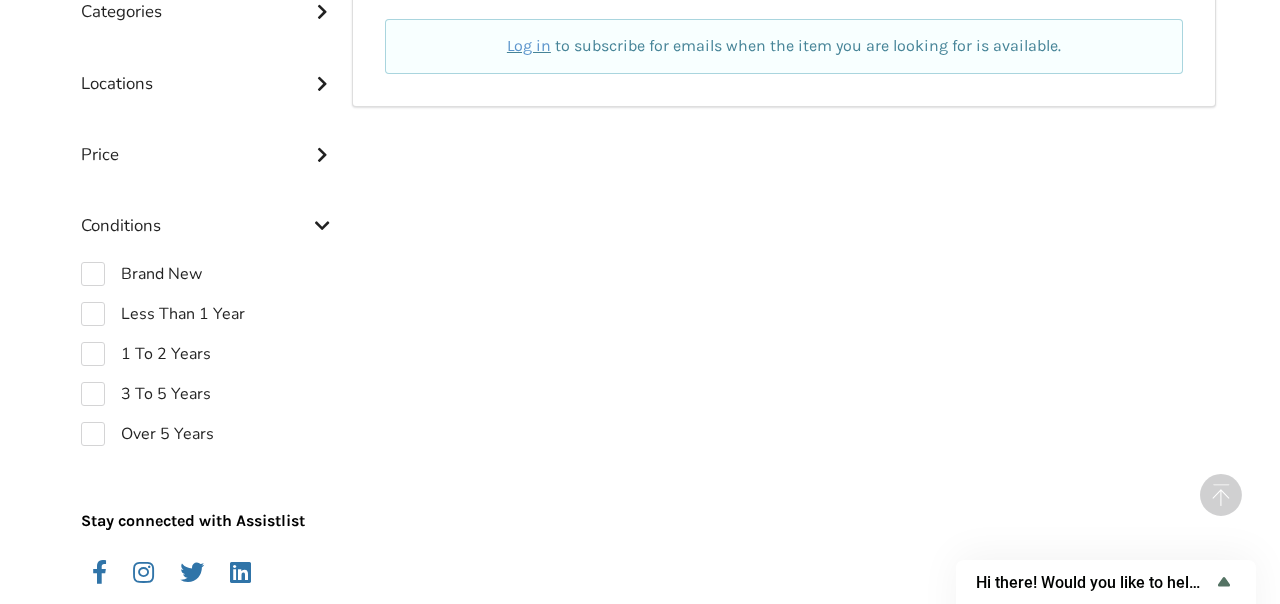 scroll, scrollTop: 726, scrollLeft: 0, axis: vertical 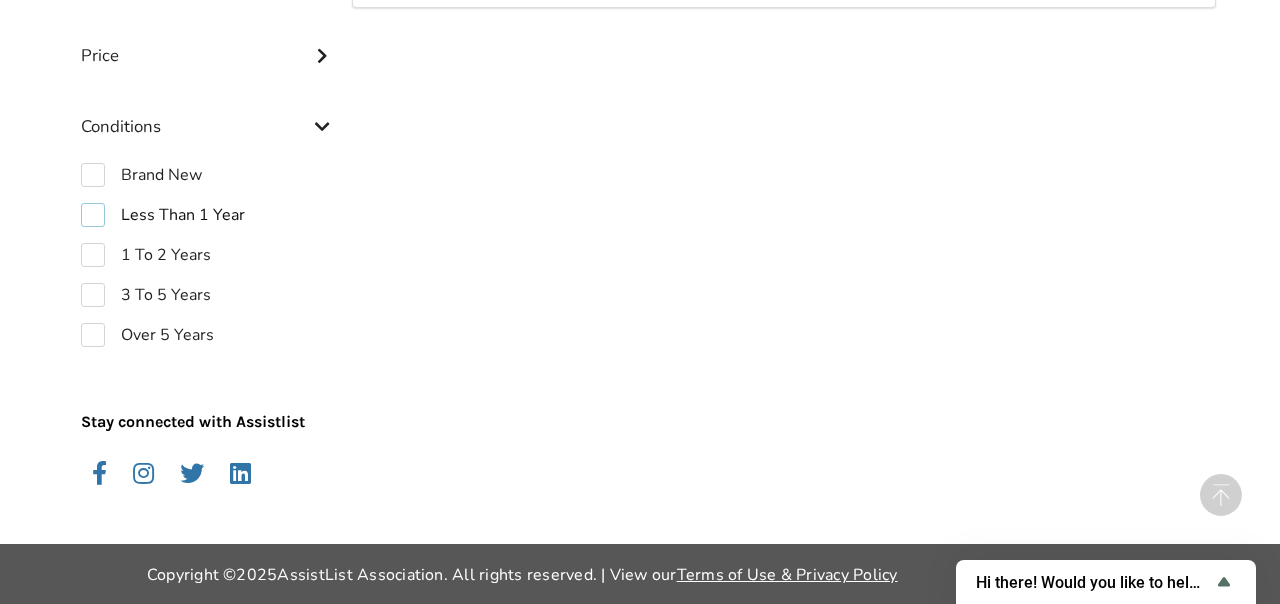 click on "Less Than 1 Year" at bounding box center (163, 215) 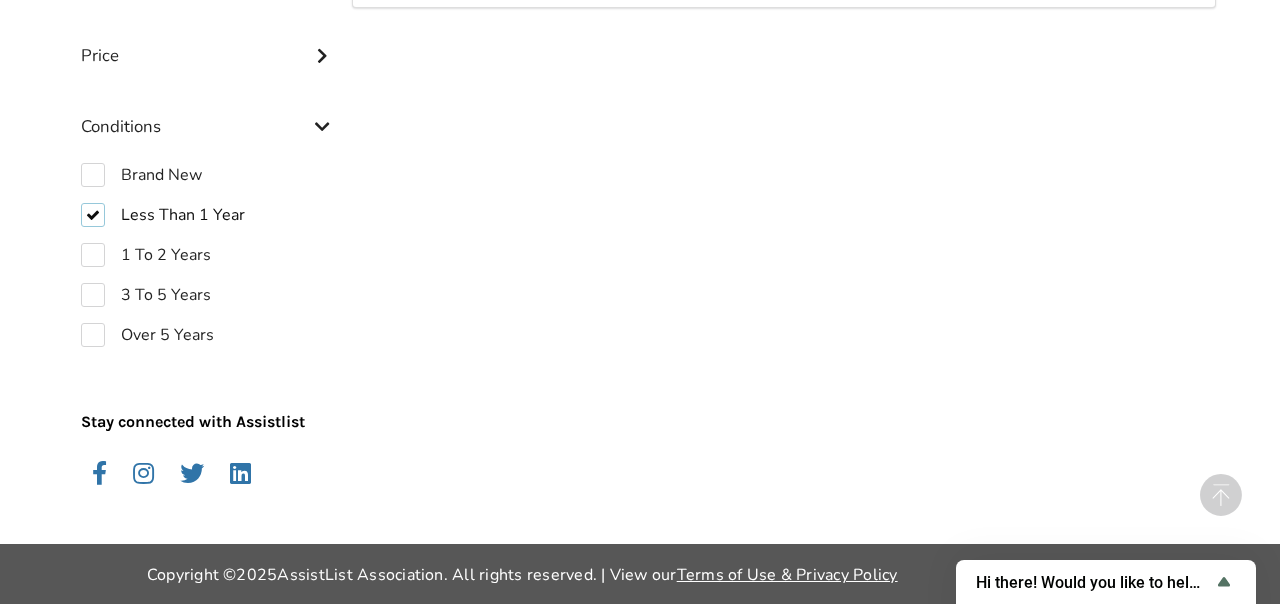 checkbox on "true" 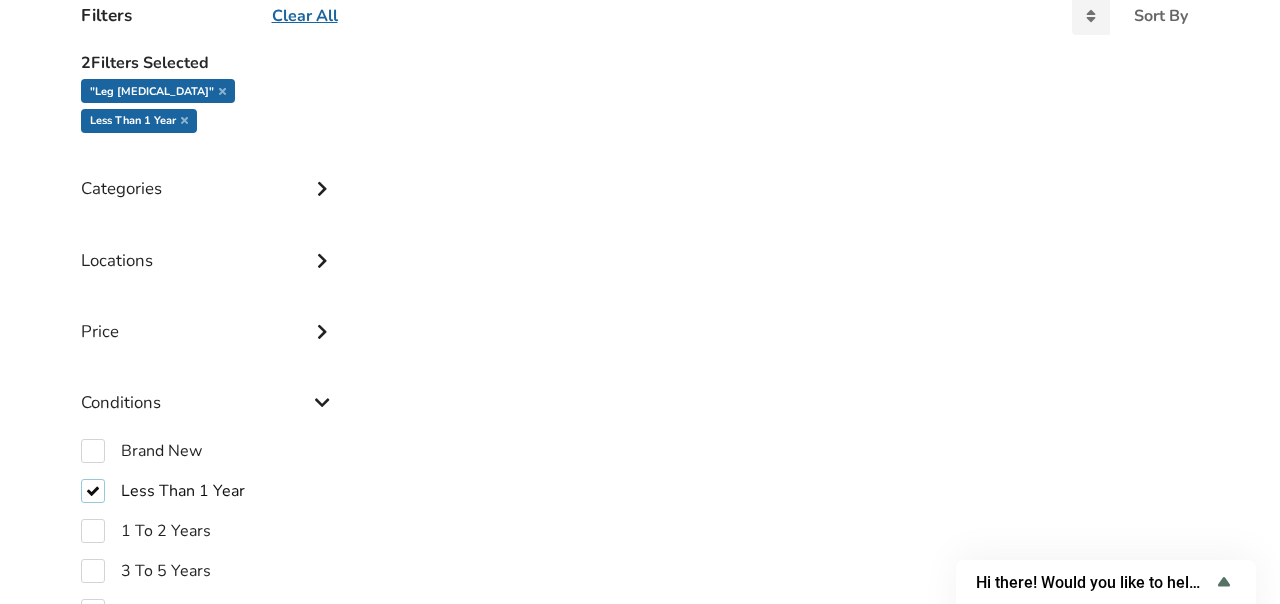 scroll, scrollTop: 478, scrollLeft: 0, axis: vertical 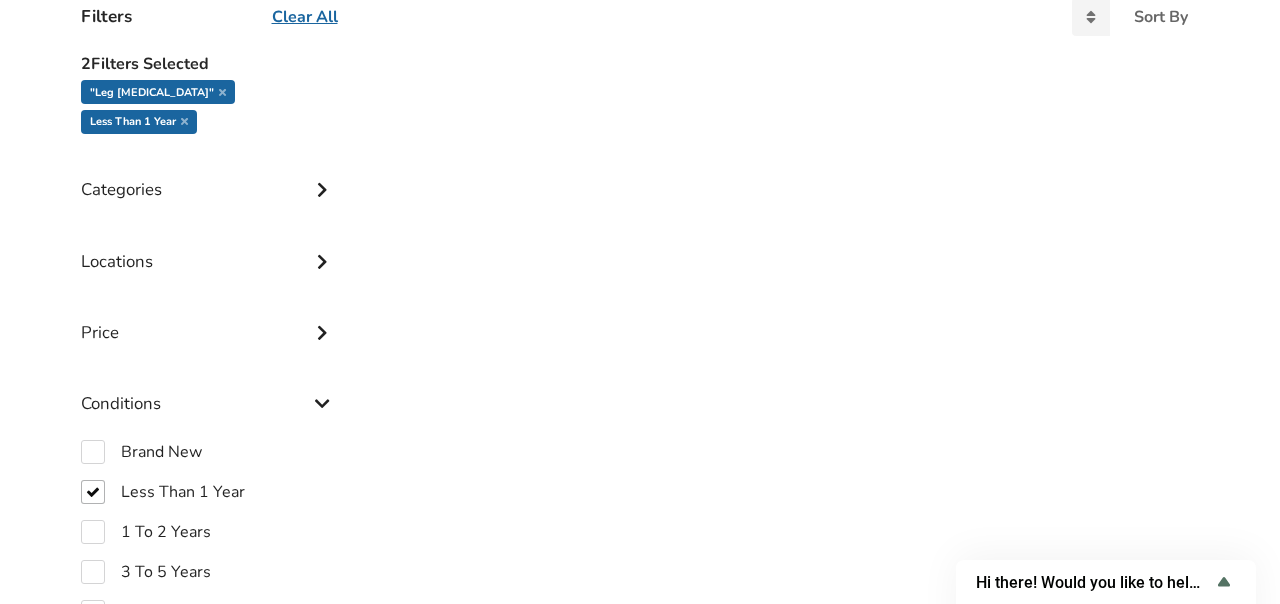 click at bounding box center [322, 330] 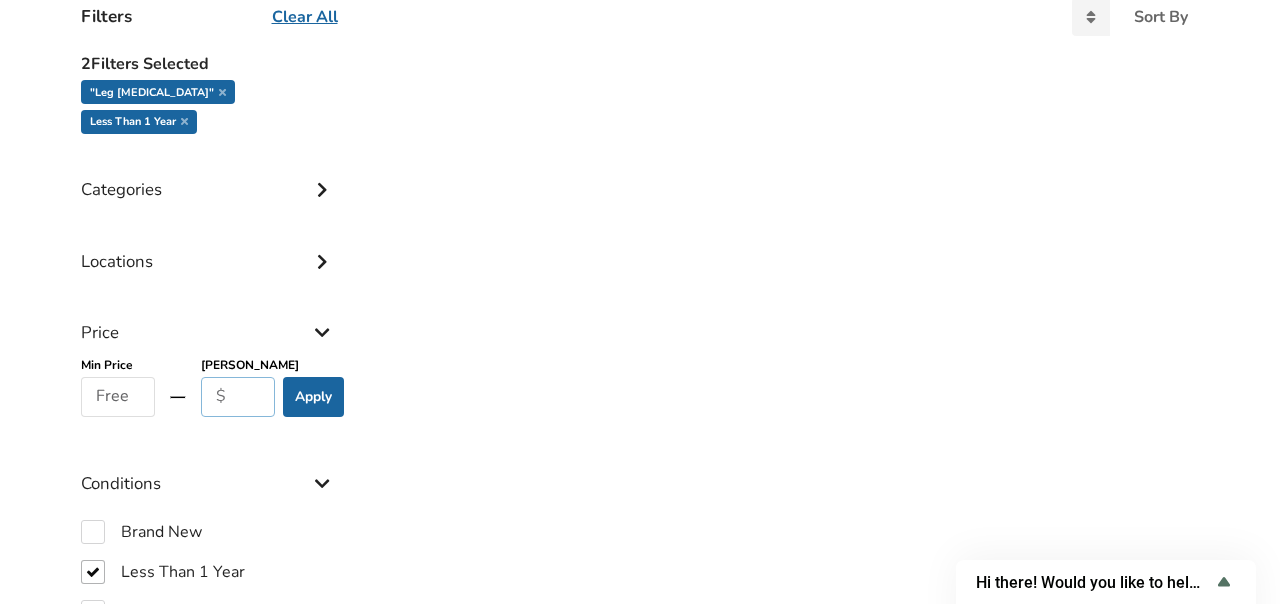 click at bounding box center (238, 397) 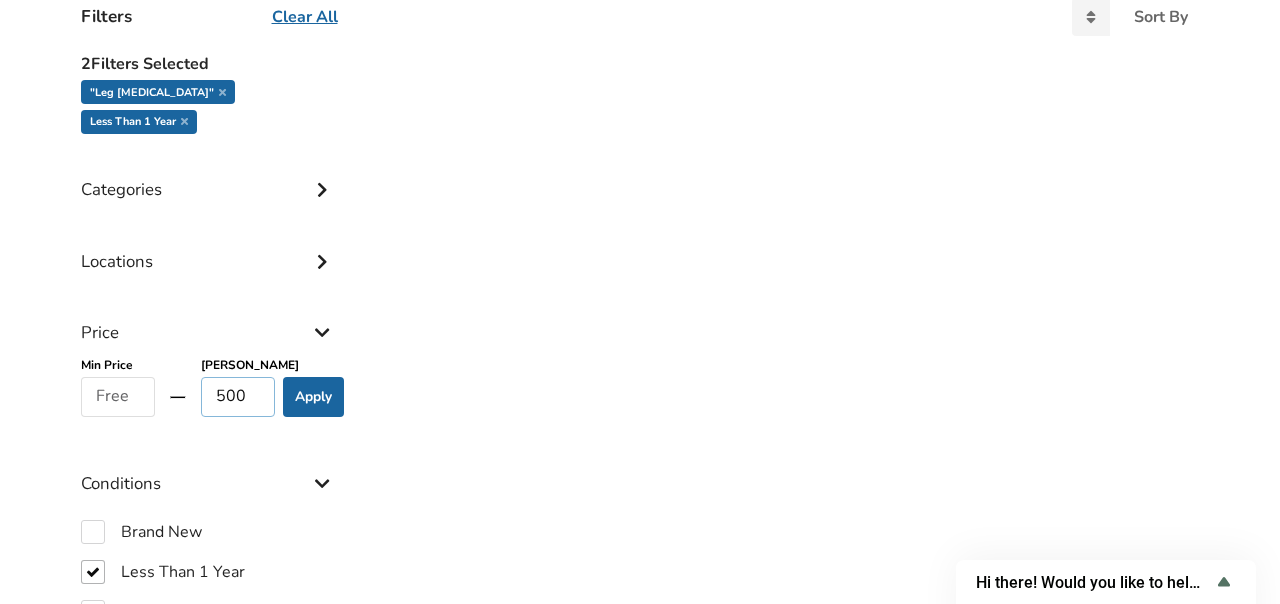 type on "500" 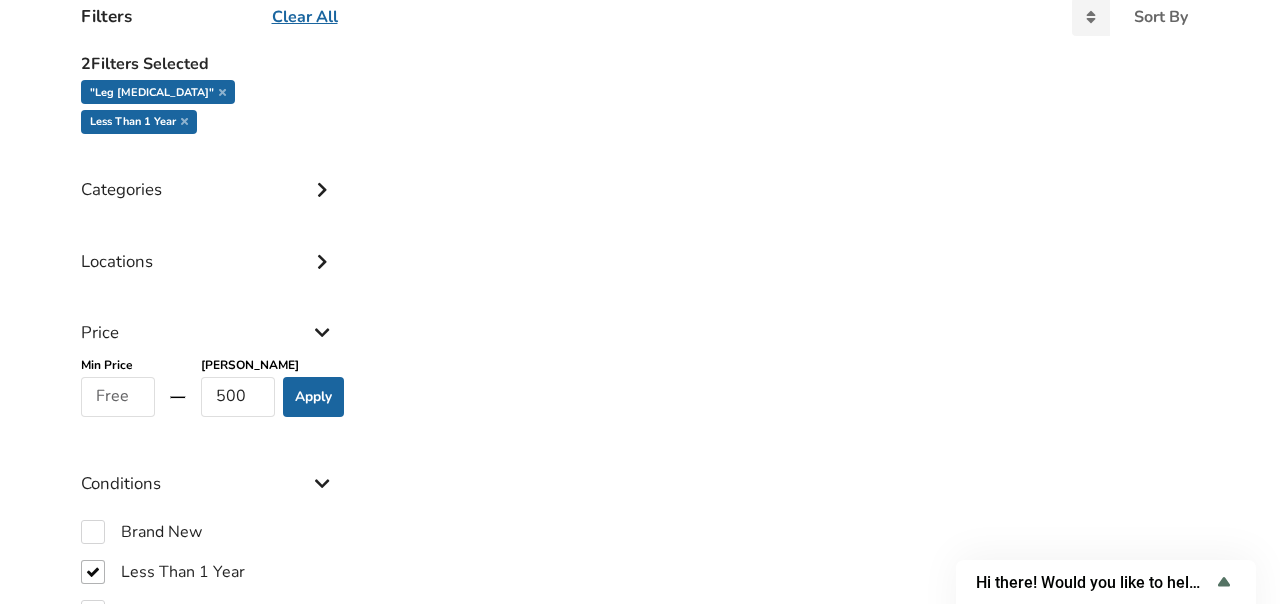 click at bounding box center [322, 259] 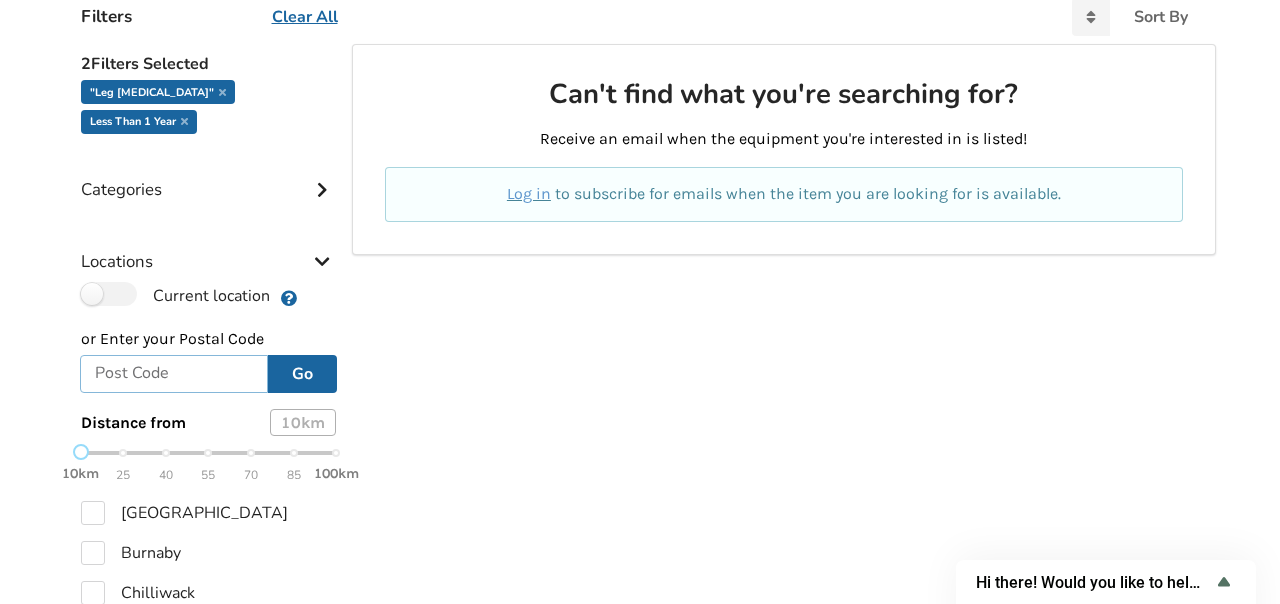 click at bounding box center (174, 374) 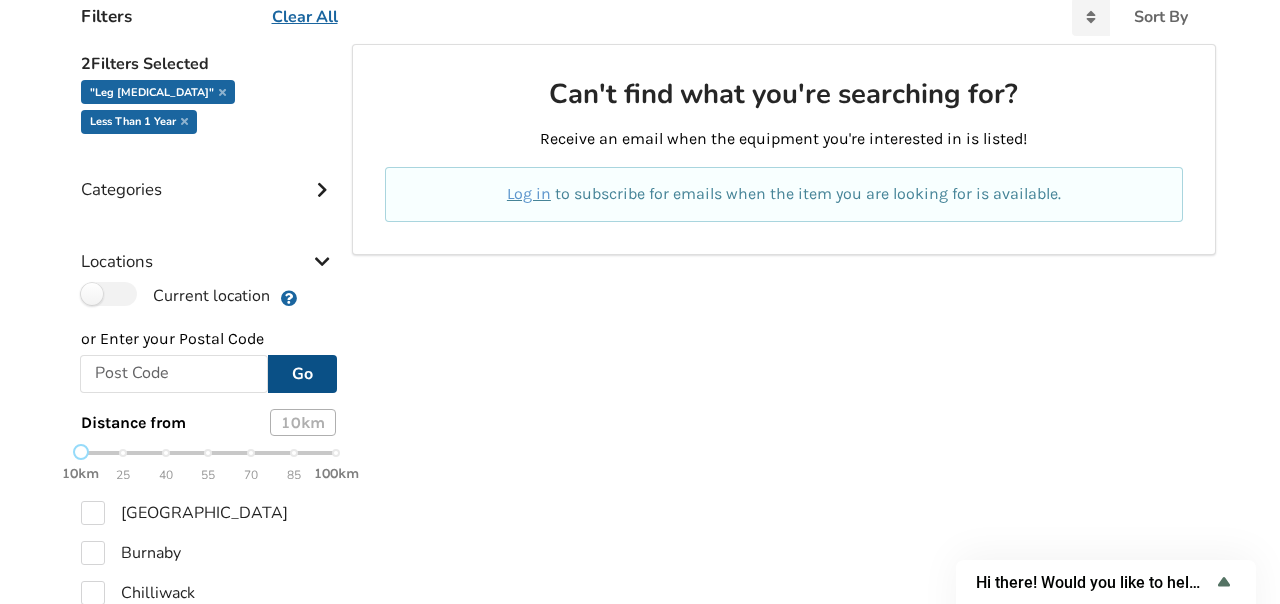 click on "Go" at bounding box center (302, 374) 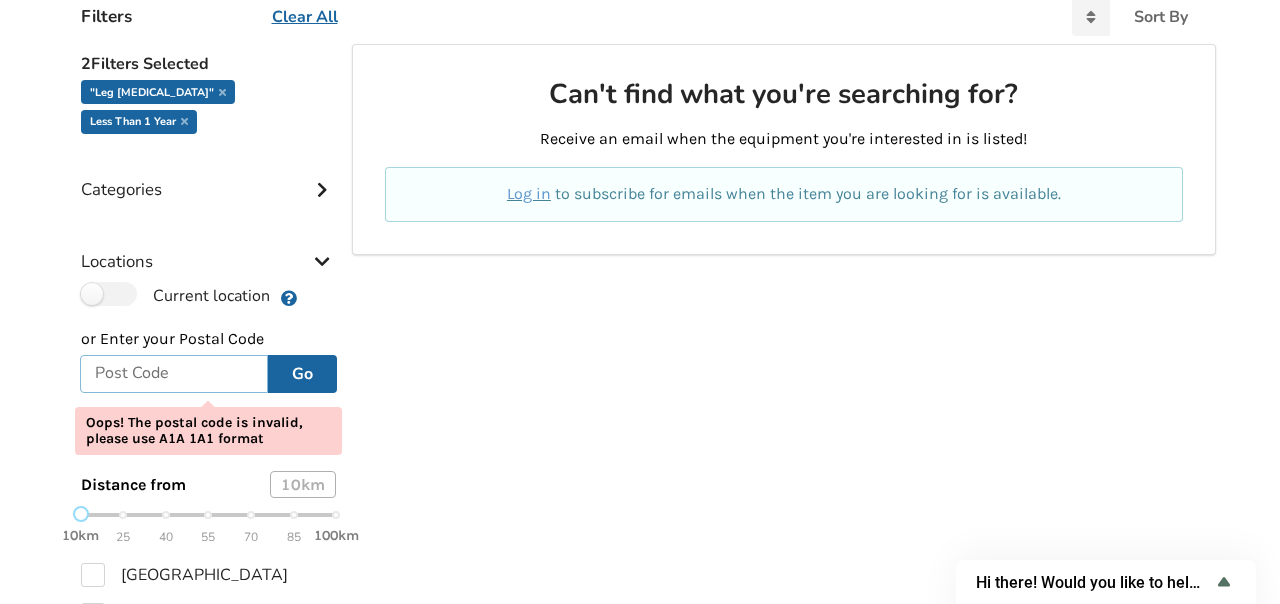 click at bounding box center (174, 374) 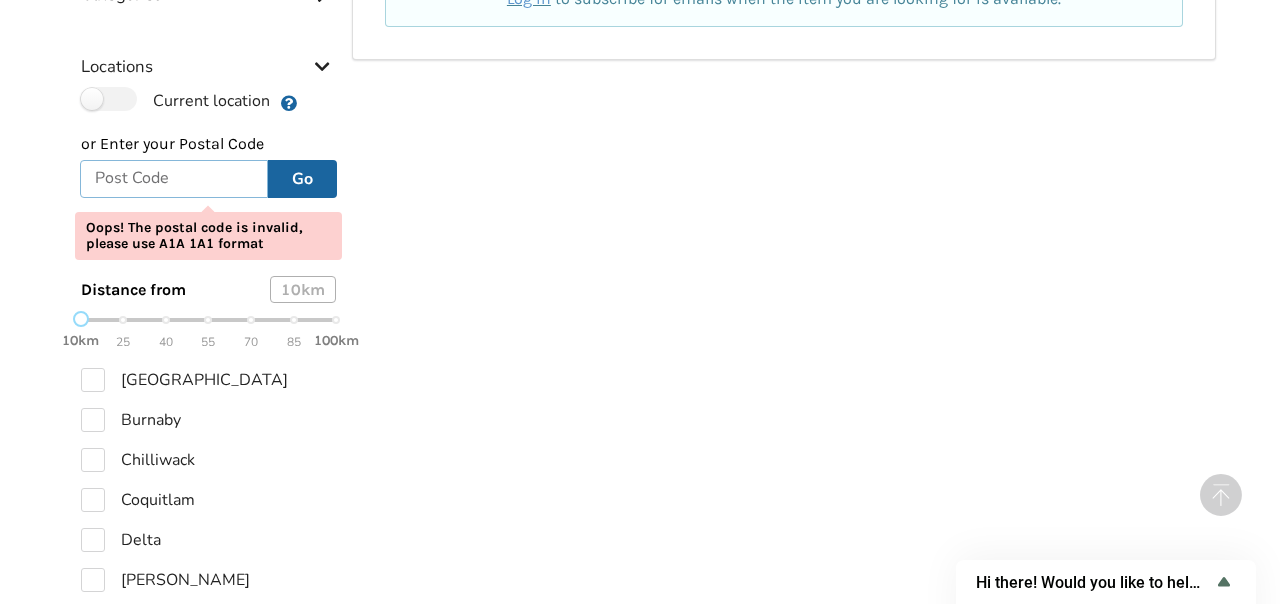 scroll, scrollTop: 672, scrollLeft: 0, axis: vertical 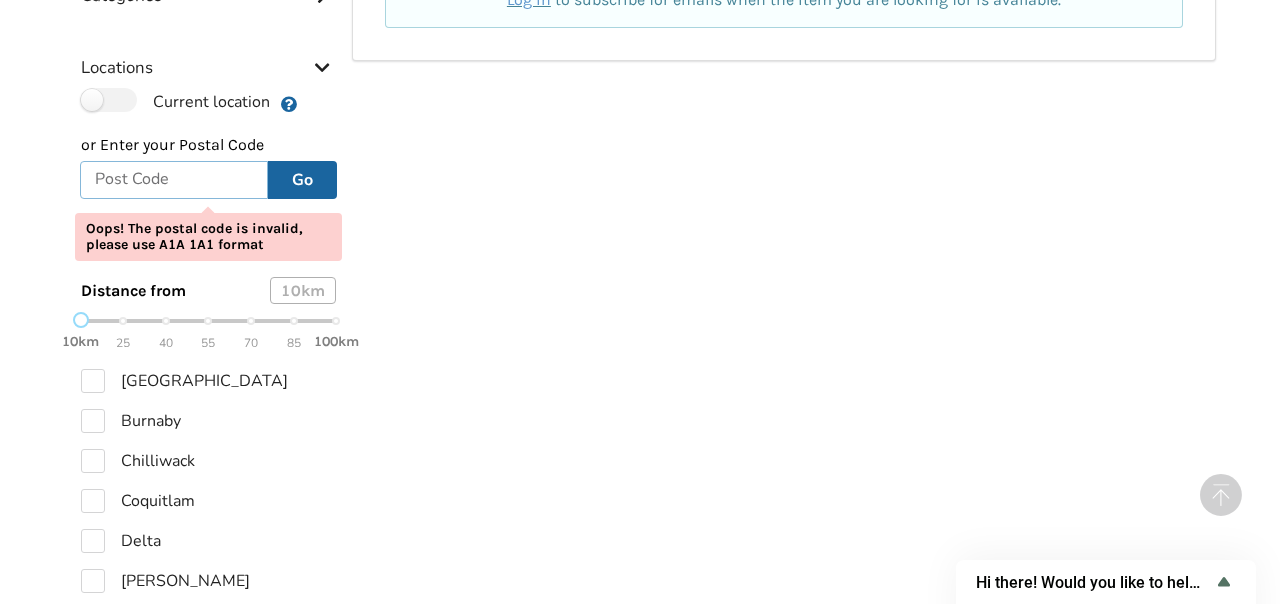 type on "w" 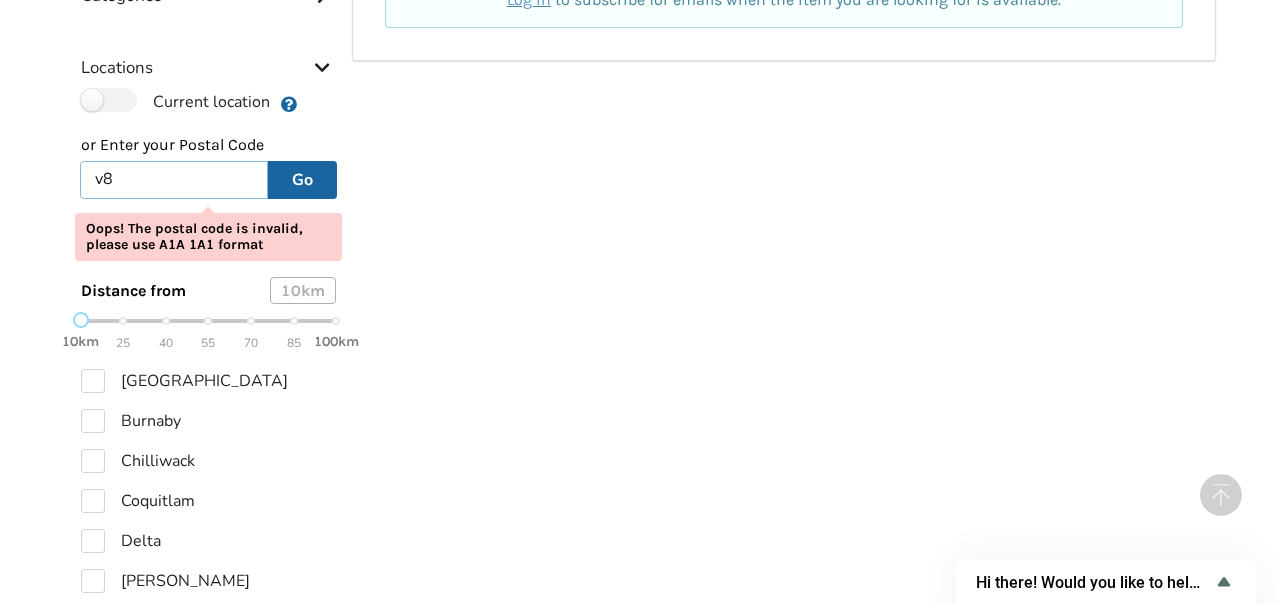 type on "v" 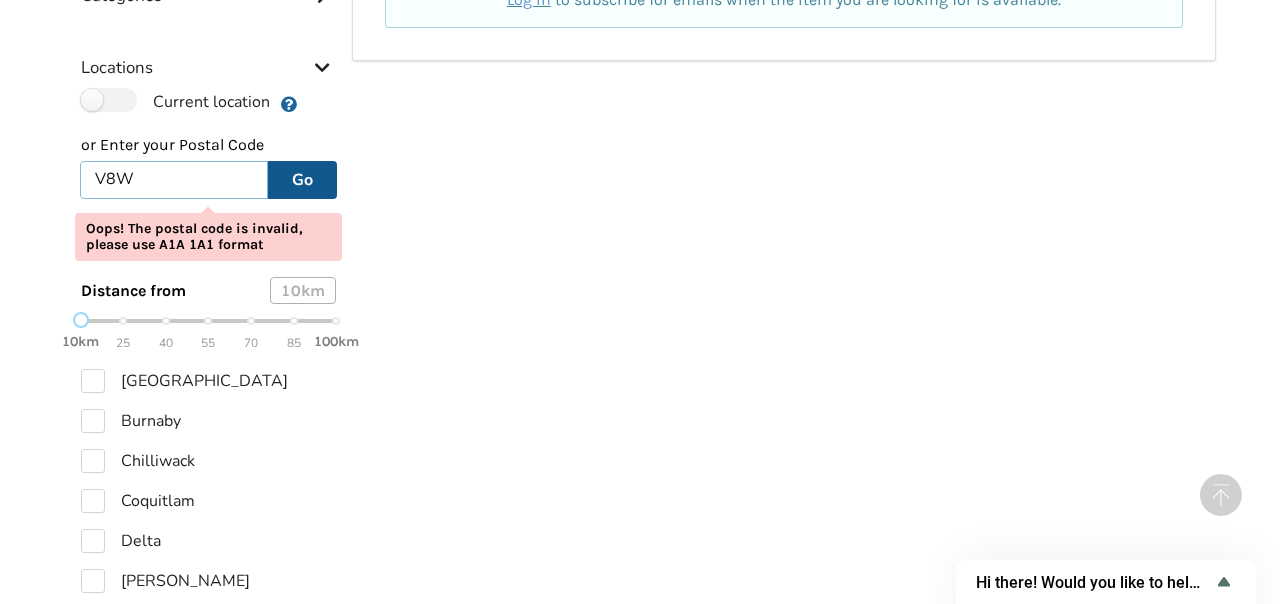 type on "V8W" 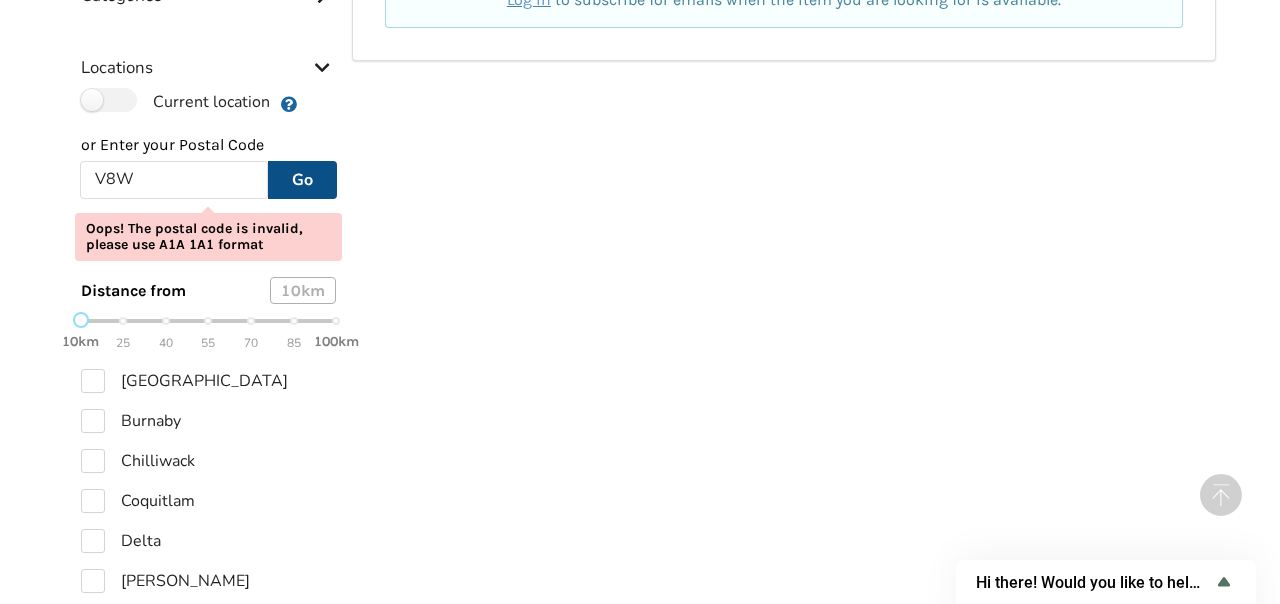 click on "Go" at bounding box center (302, 180) 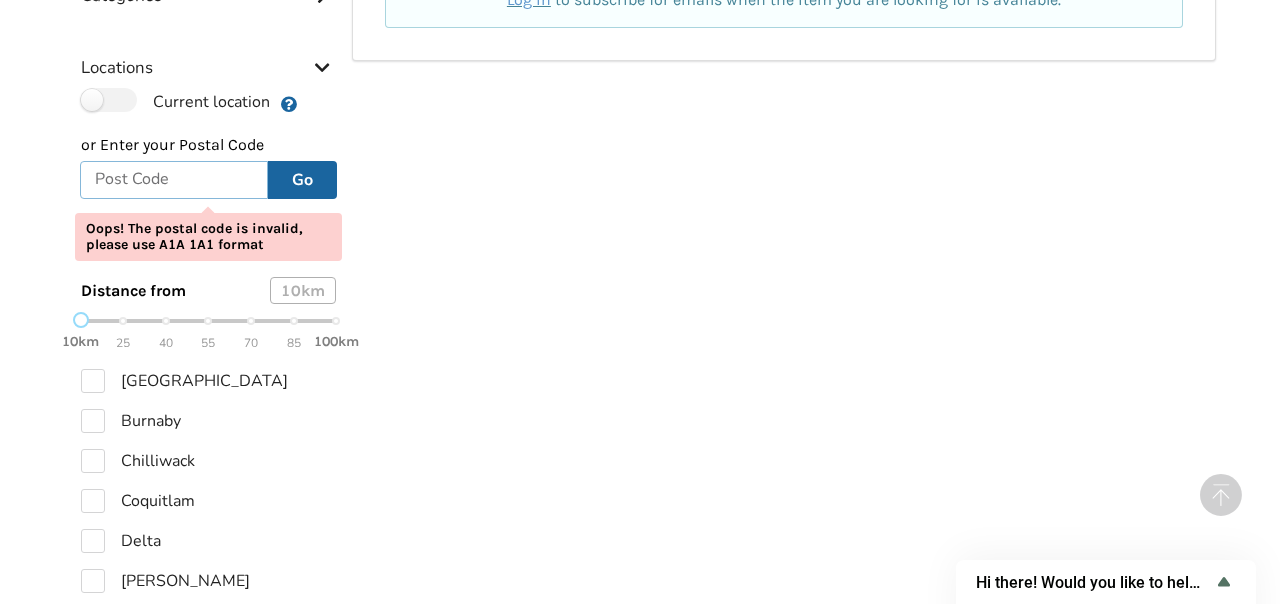 click at bounding box center (174, 180) 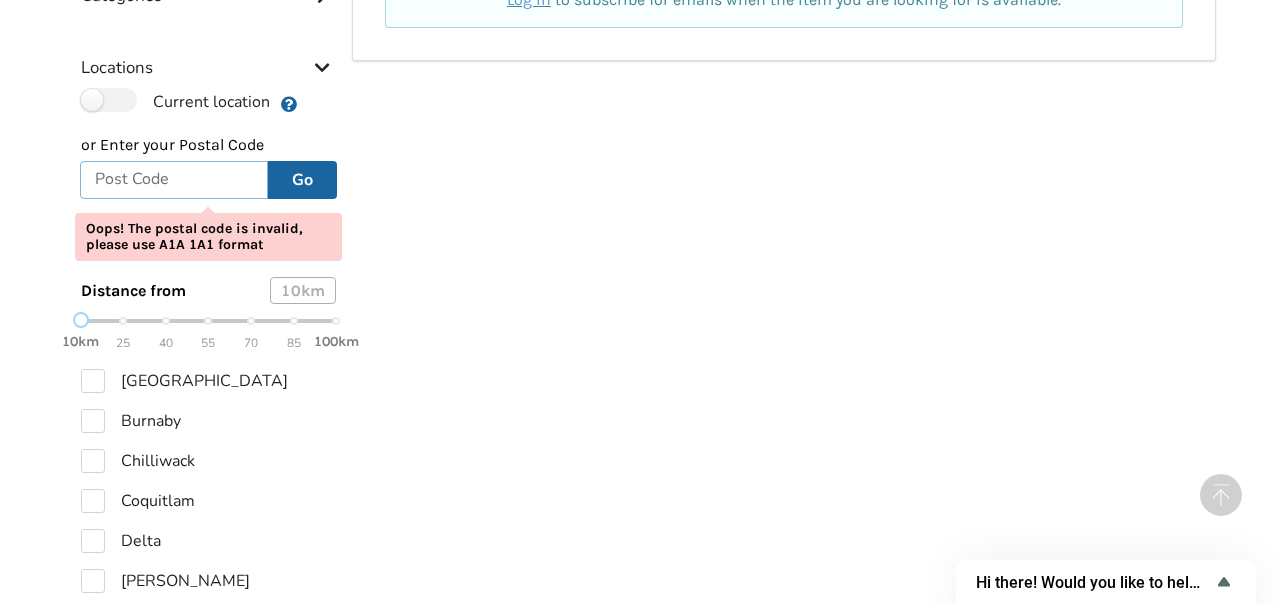 click at bounding box center (174, 180) 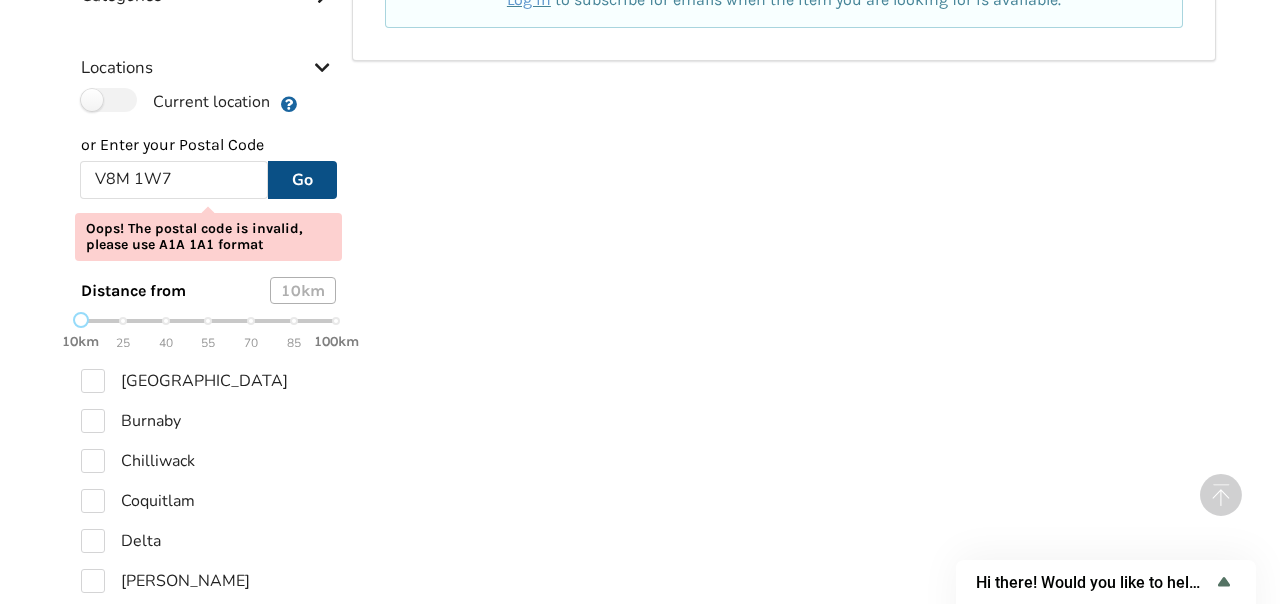 click on "Go" at bounding box center [302, 180] 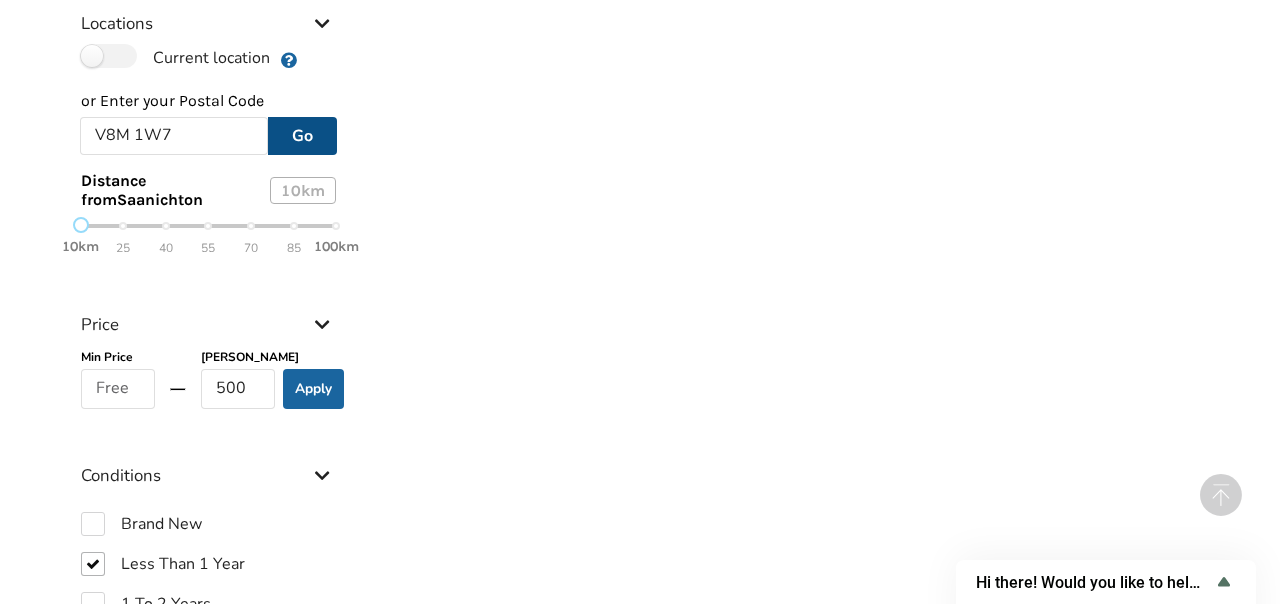 scroll, scrollTop: 707, scrollLeft: 0, axis: vertical 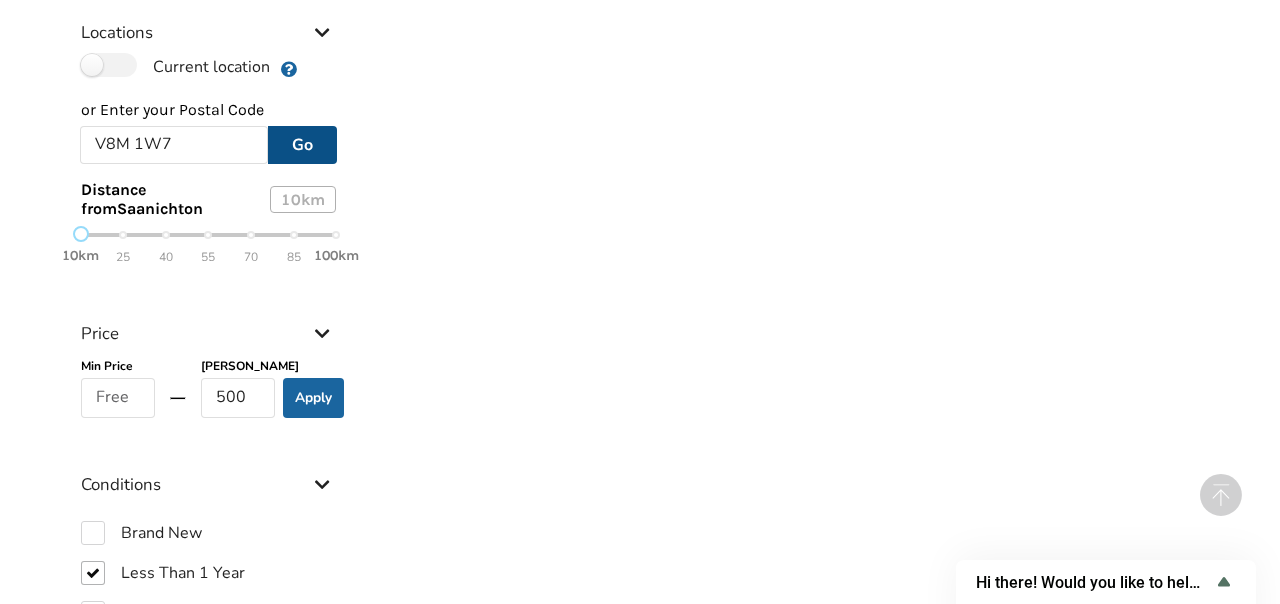click on "Go" at bounding box center (302, 145) 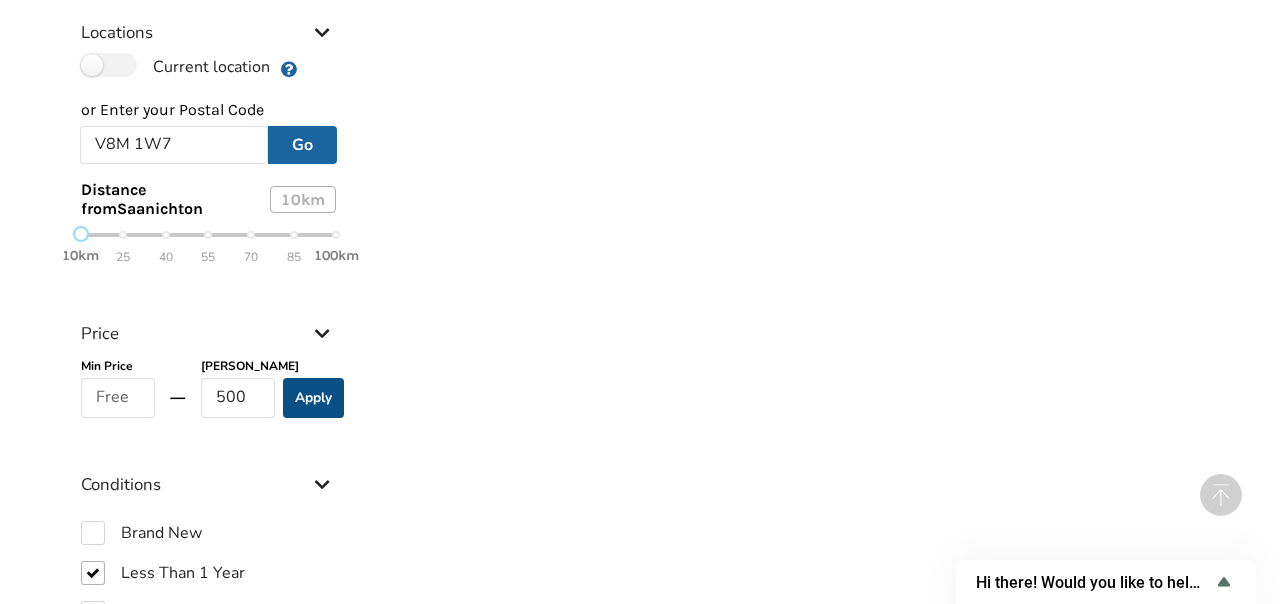 click on "Apply" at bounding box center [313, 398] 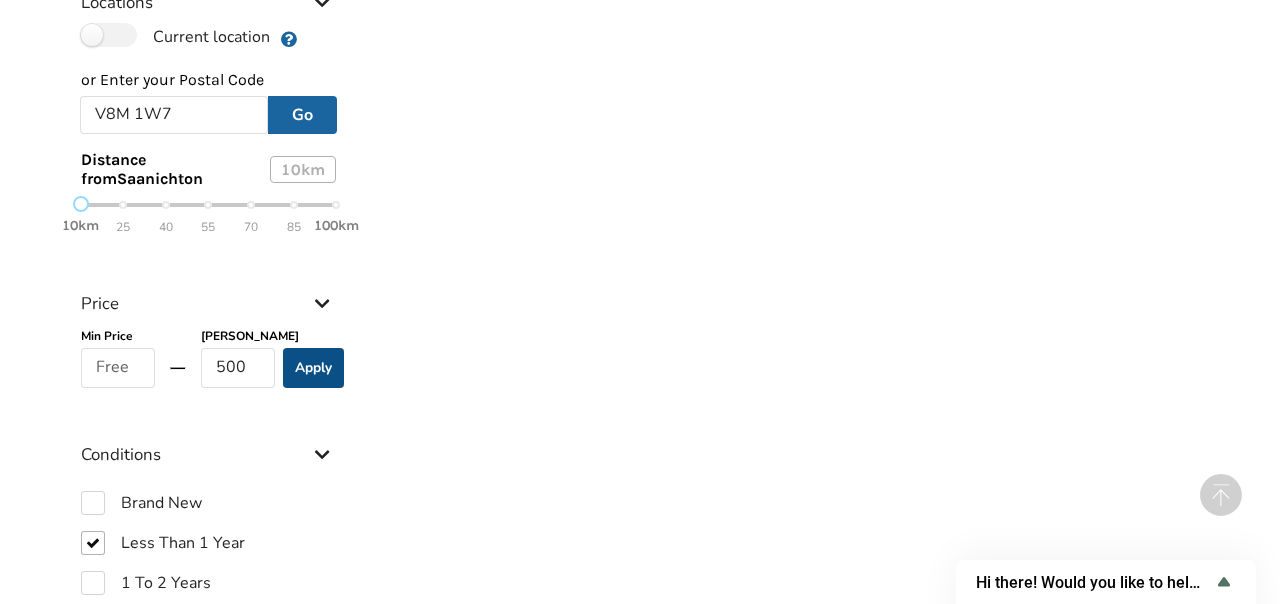 click on "Apply" at bounding box center [313, 368] 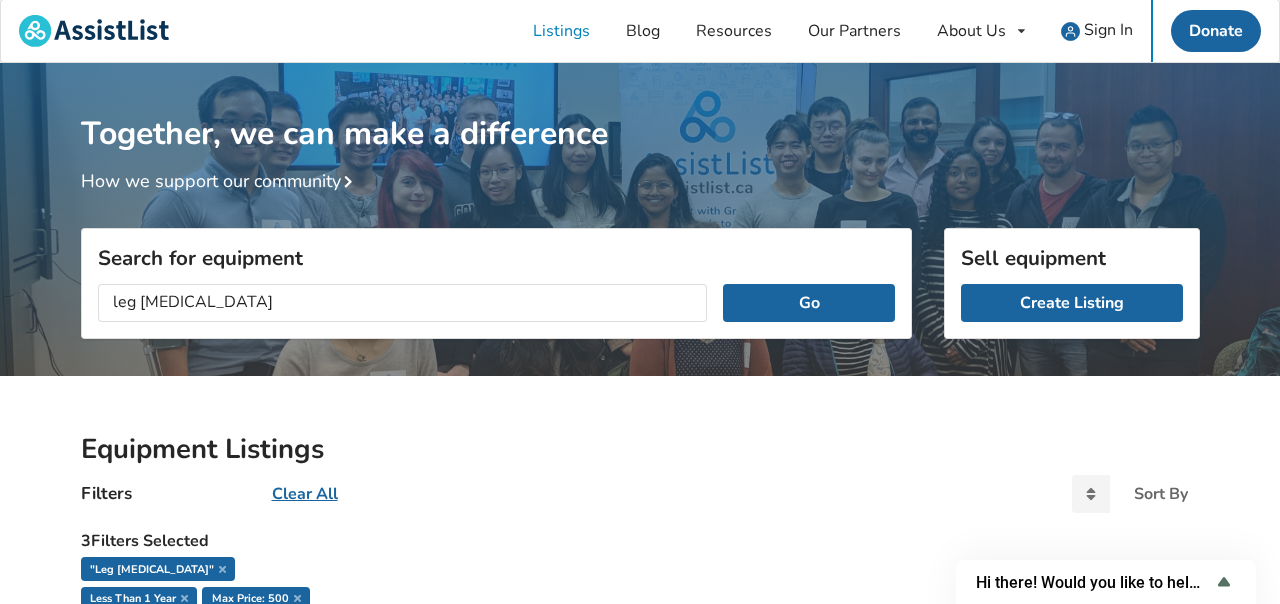 scroll, scrollTop: 0, scrollLeft: 0, axis: both 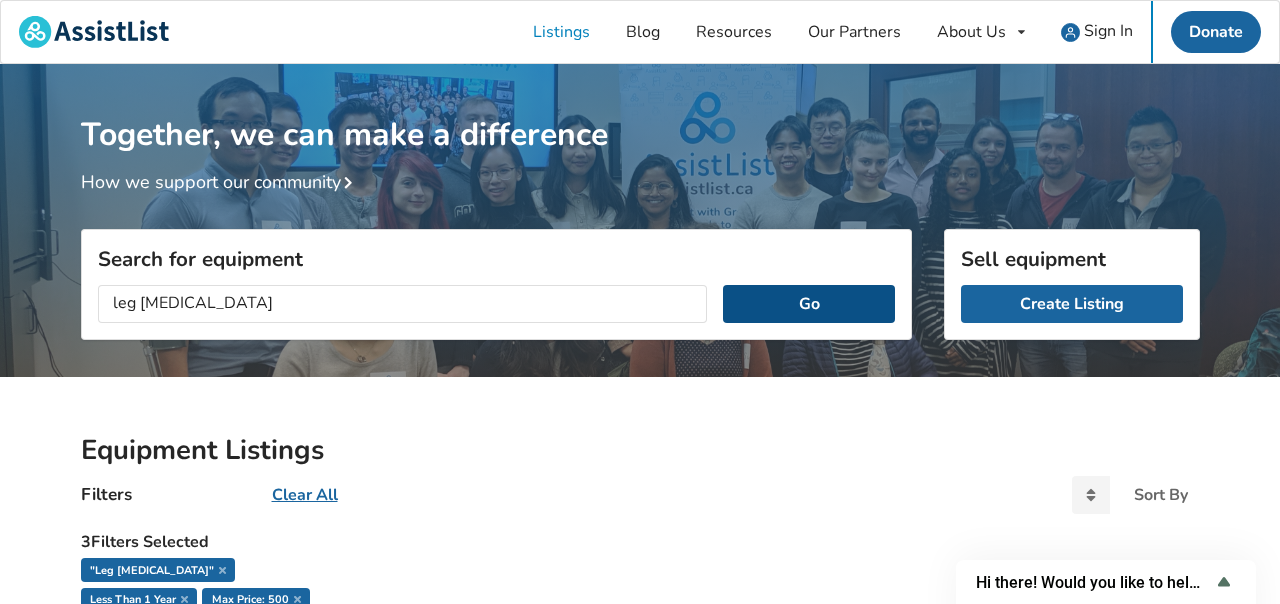 click on "Go" at bounding box center (808, 304) 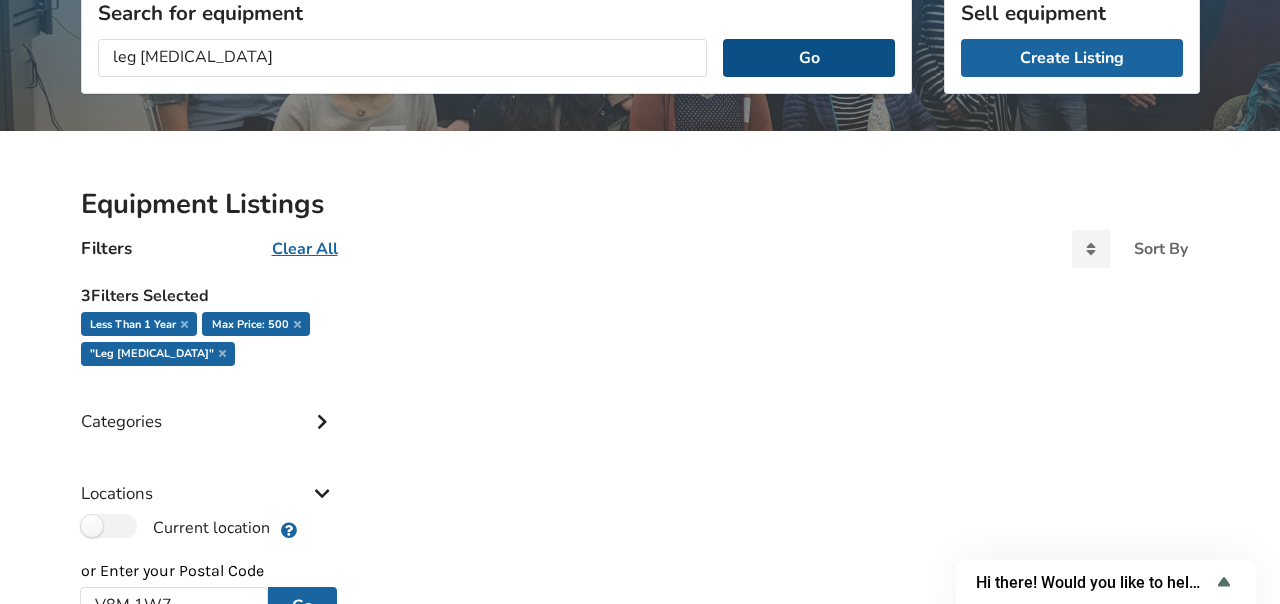 scroll, scrollTop: 253, scrollLeft: 0, axis: vertical 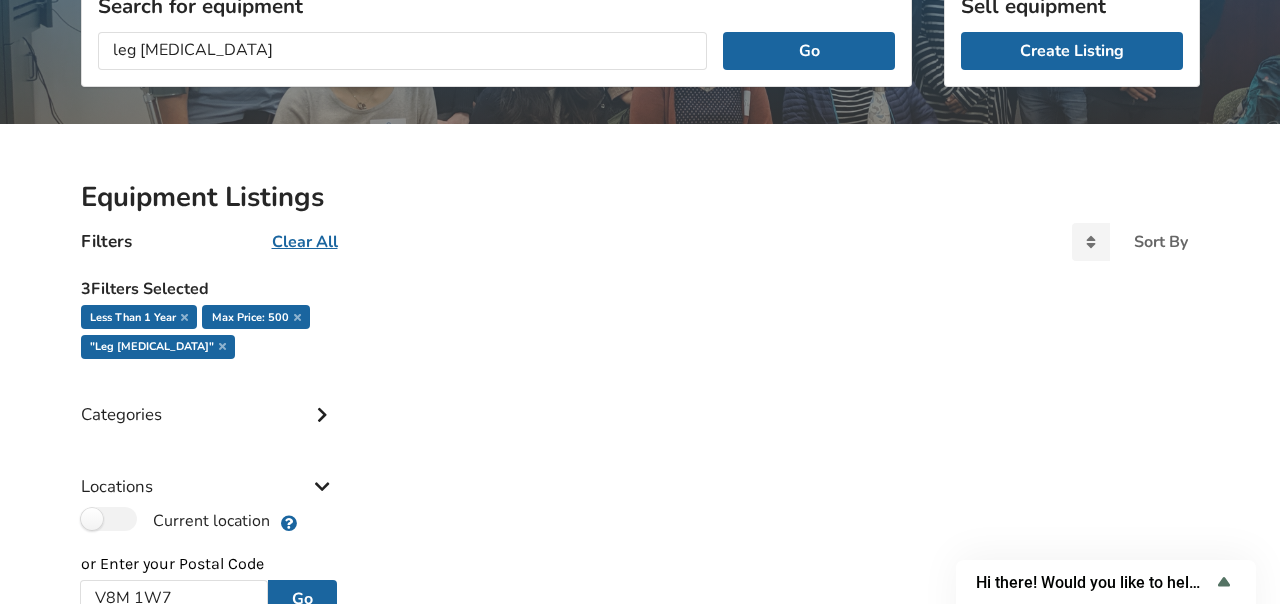 click on "Clear All" at bounding box center (305, 242) 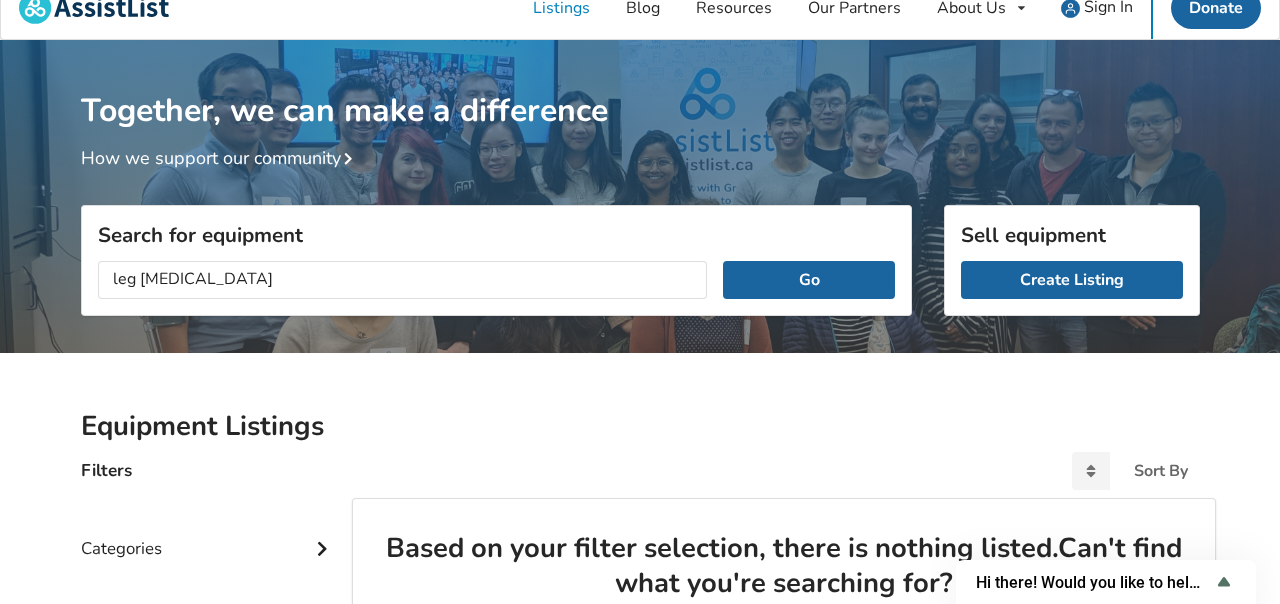 scroll, scrollTop: 0, scrollLeft: 0, axis: both 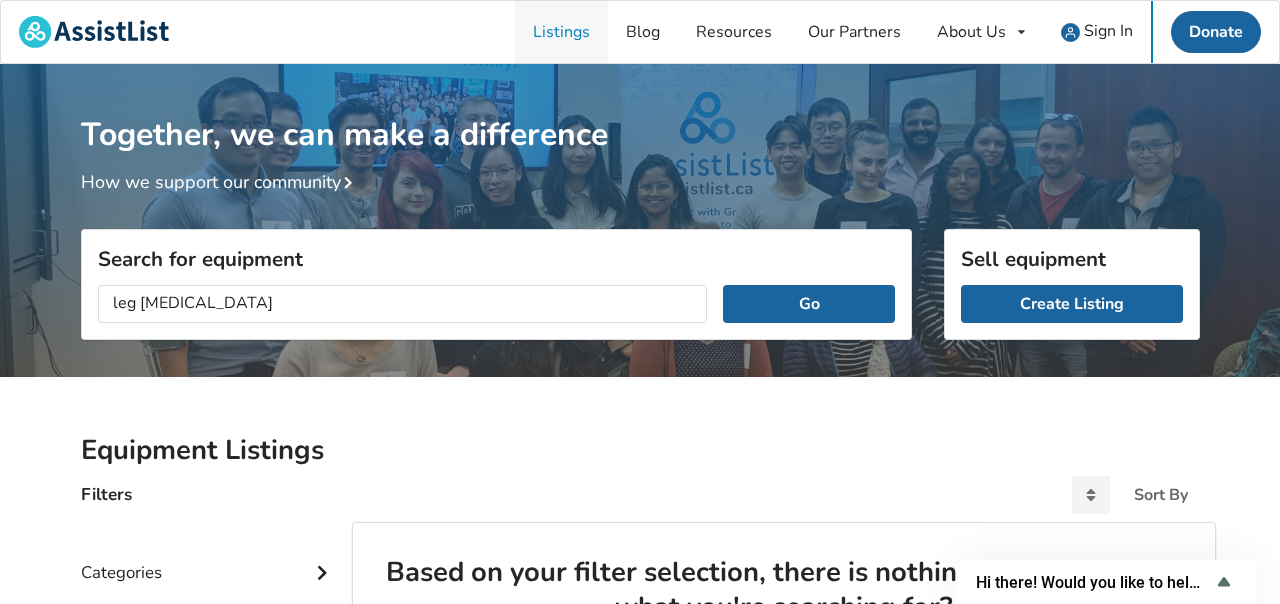 click on "Listings" at bounding box center [561, 32] 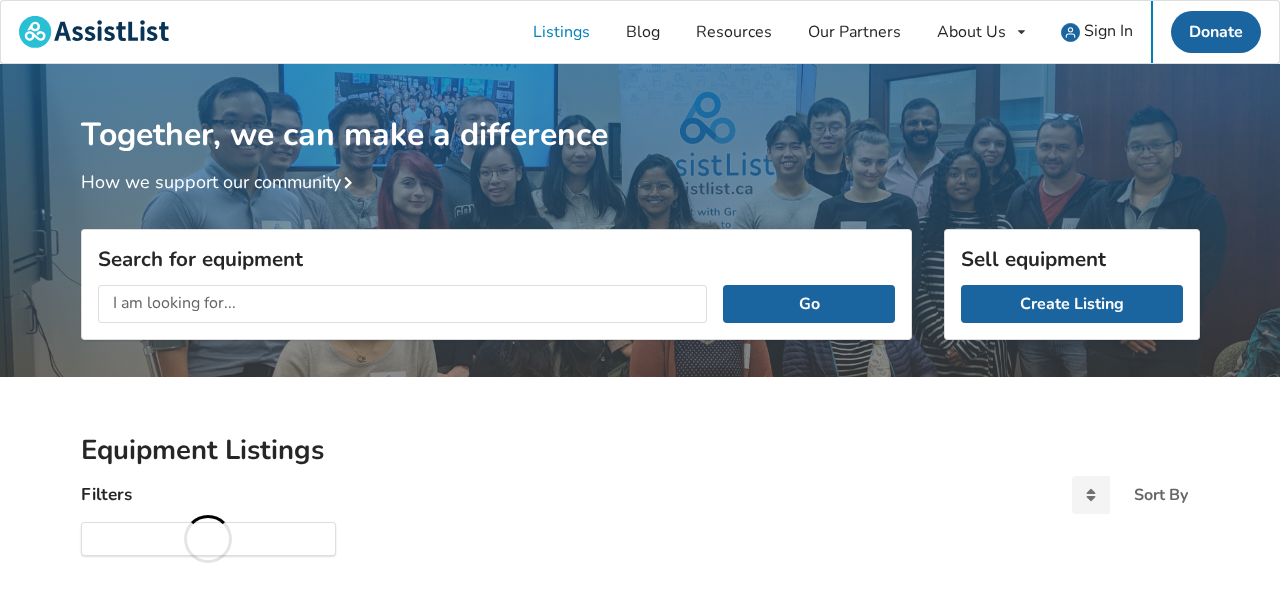 scroll, scrollTop: 0, scrollLeft: 0, axis: both 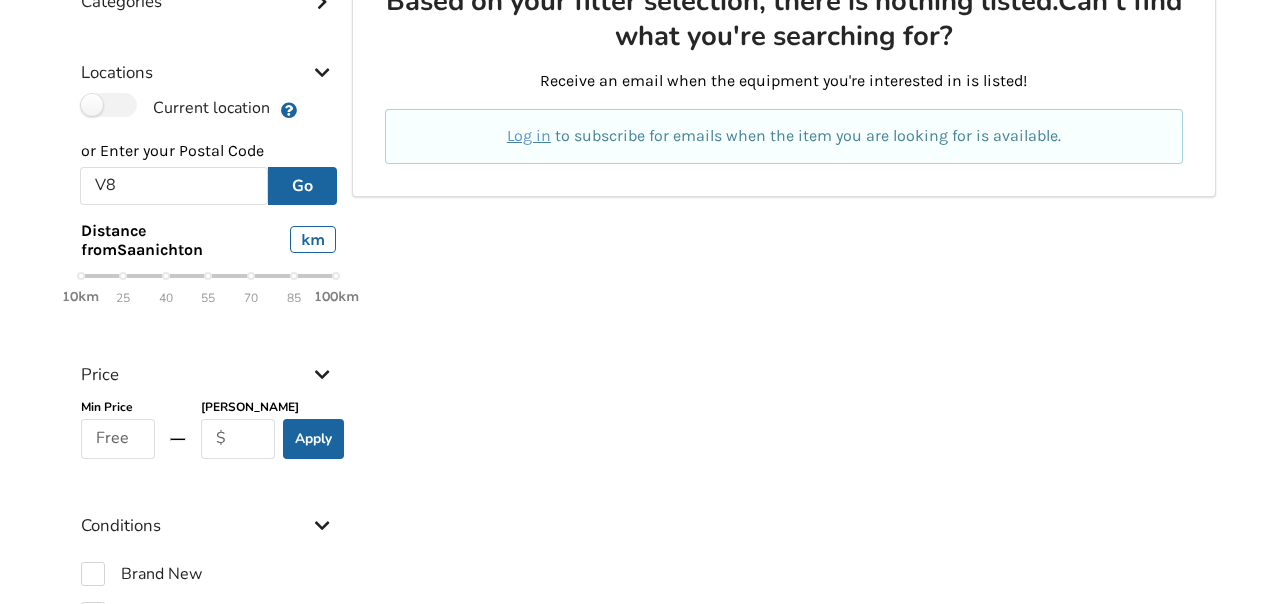 type on "V" 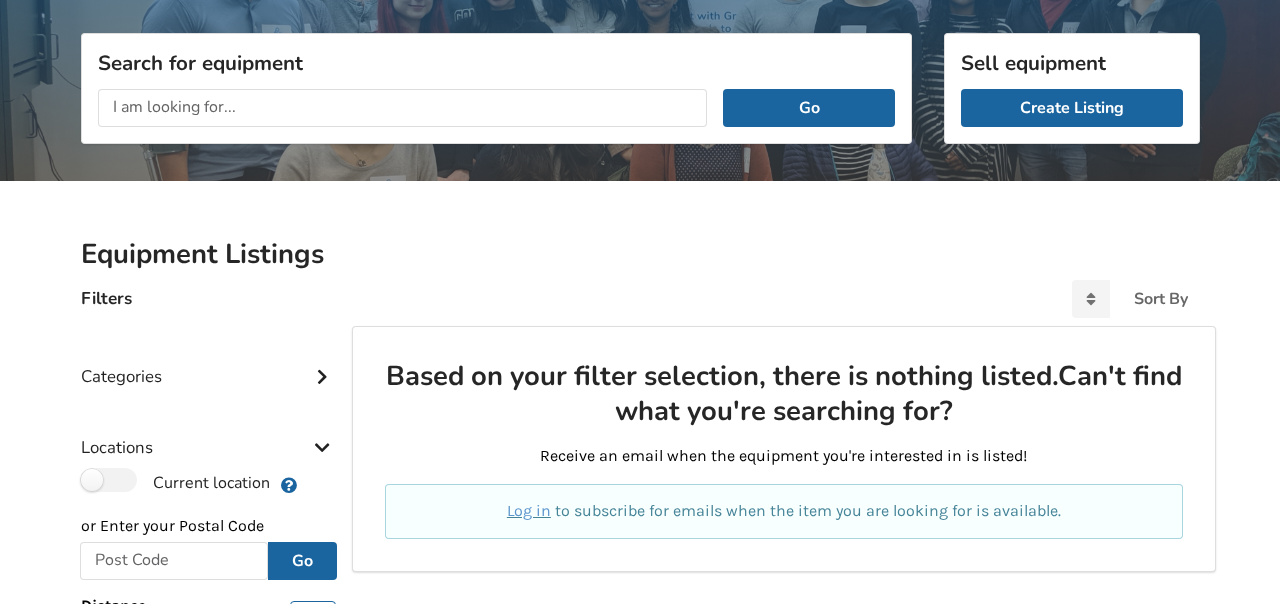 scroll, scrollTop: 192, scrollLeft: 0, axis: vertical 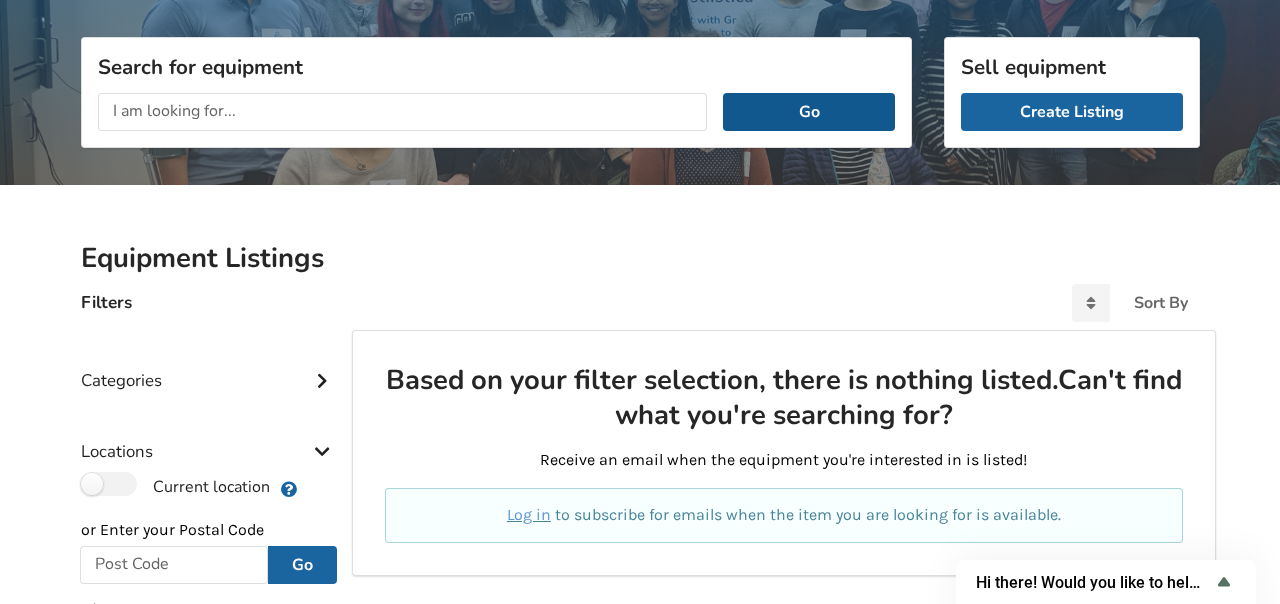 type 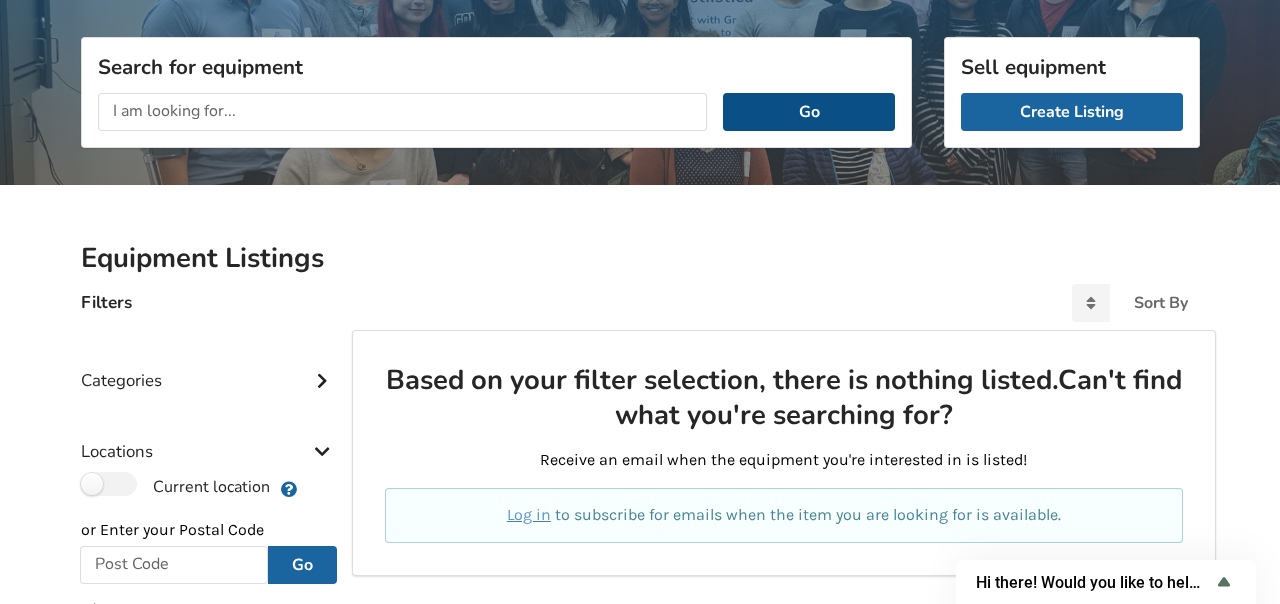 click on "Go" at bounding box center (808, 112) 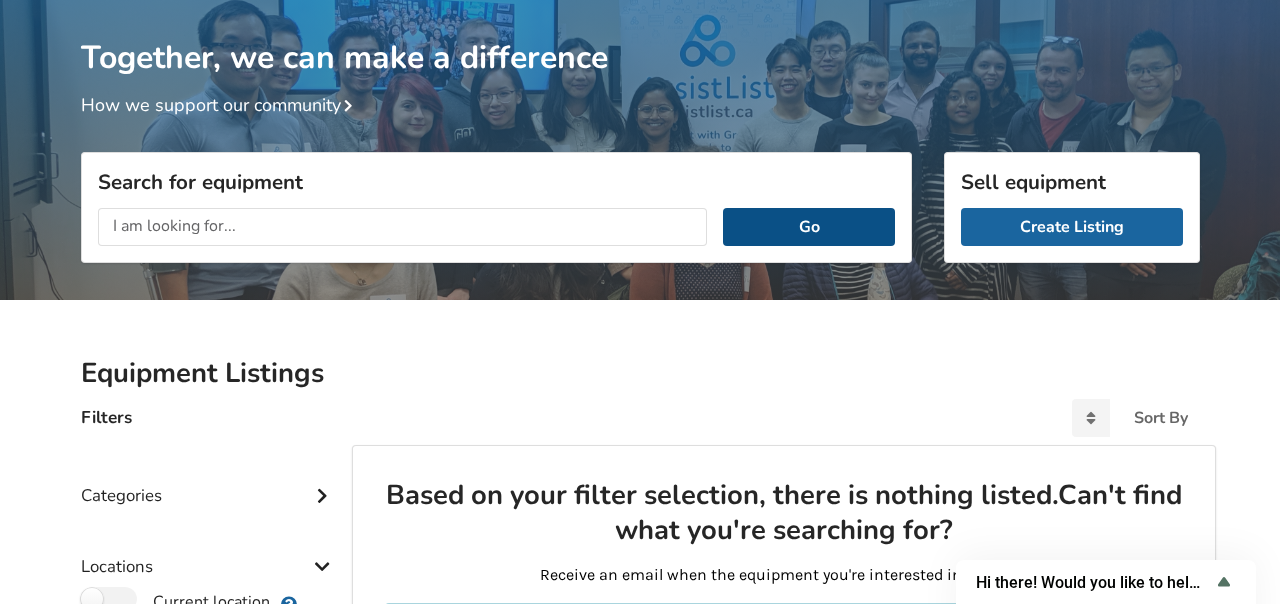 scroll, scrollTop: 0, scrollLeft: 0, axis: both 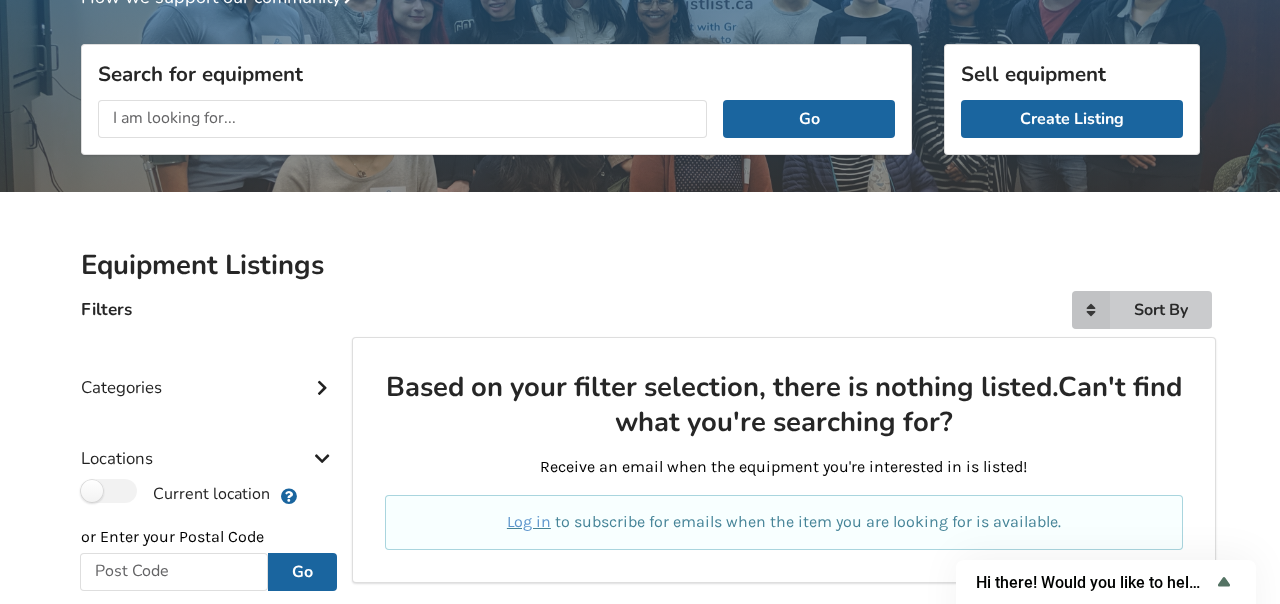 click at bounding box center [1091, 310] 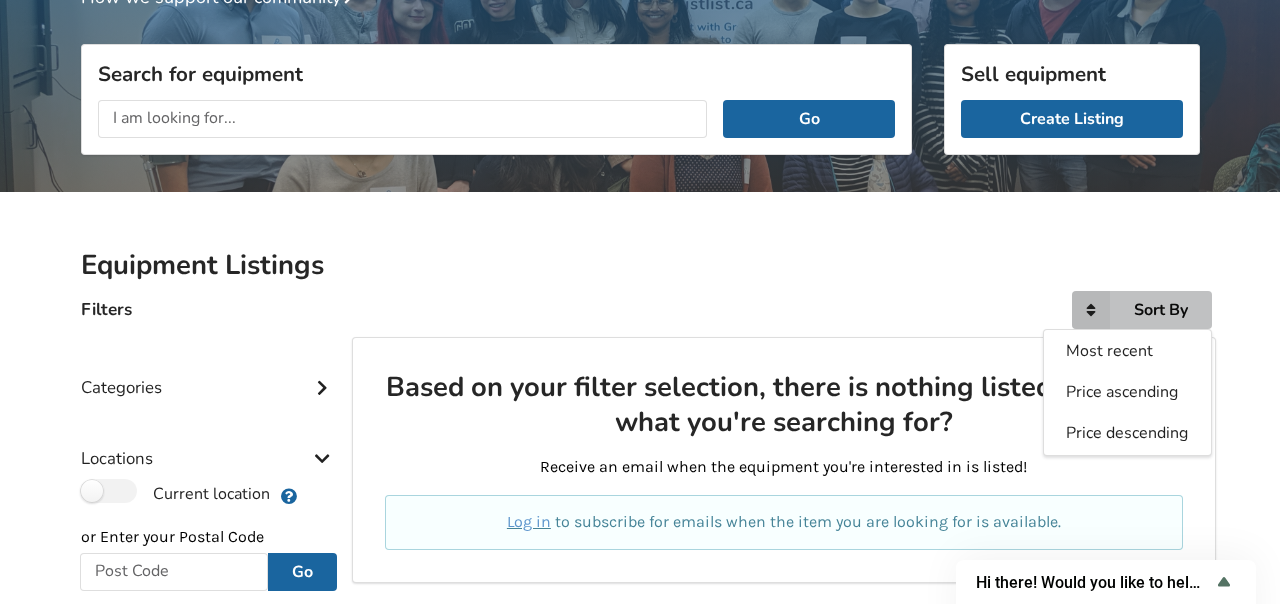 click at bounding box center (322, 456) 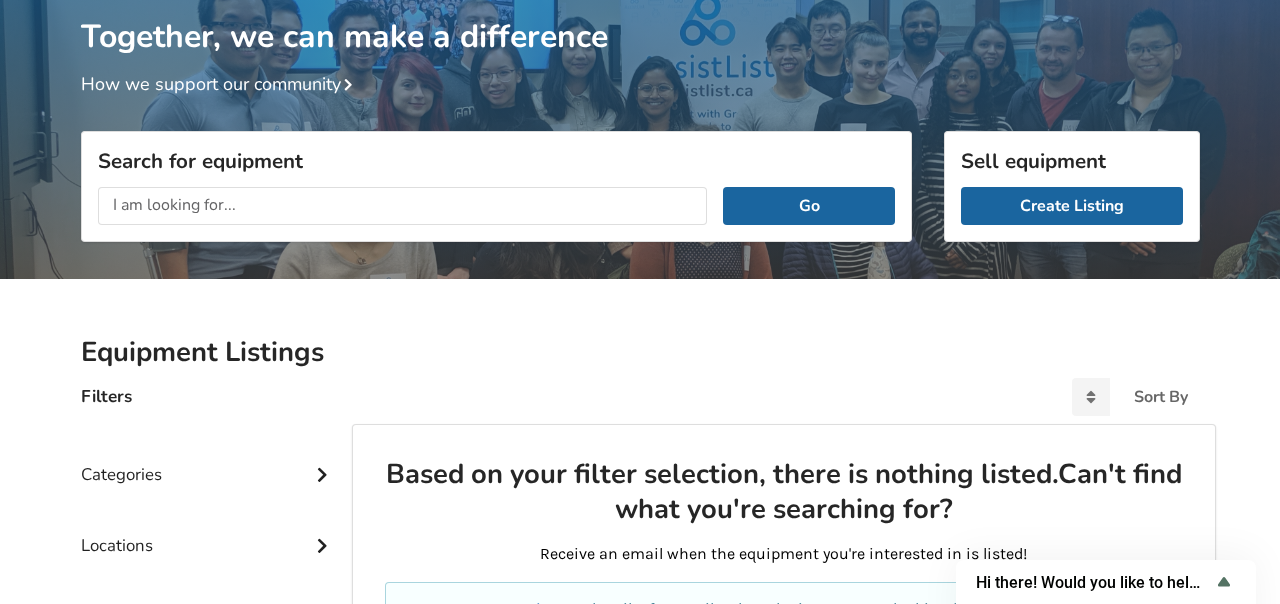 scroll, scrollTop: 0, scrollLeft: 0, axis: both 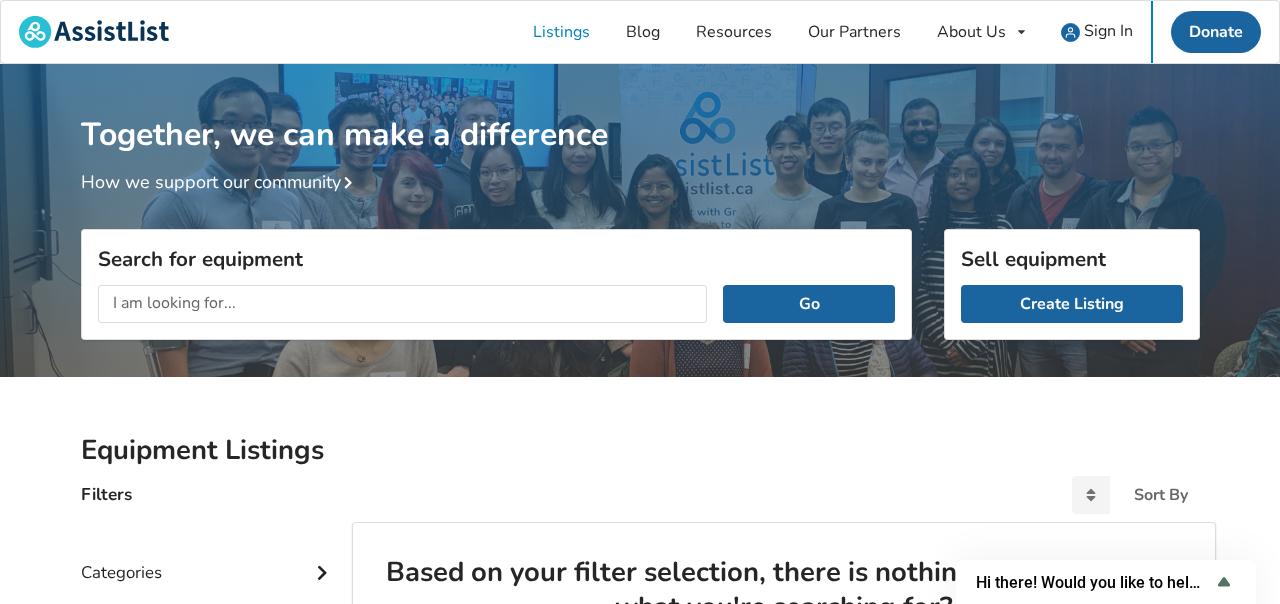 click at bounding box center (322, 570) 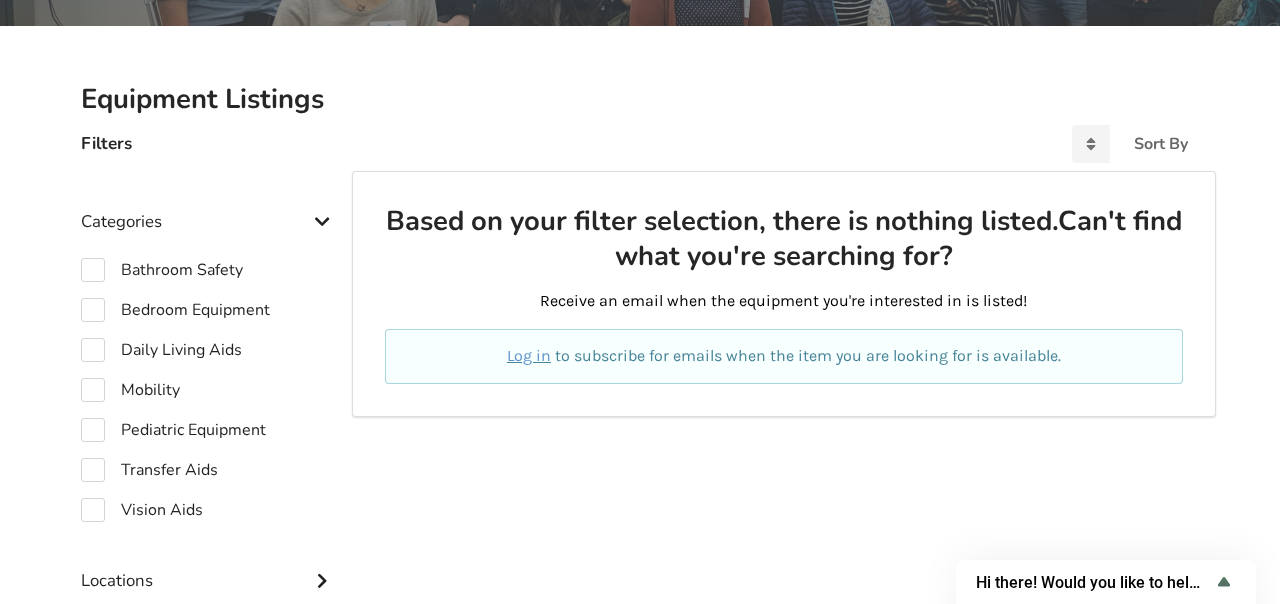 scroll, scrollTop: 360, scrollLeft: 0, axis: vertical 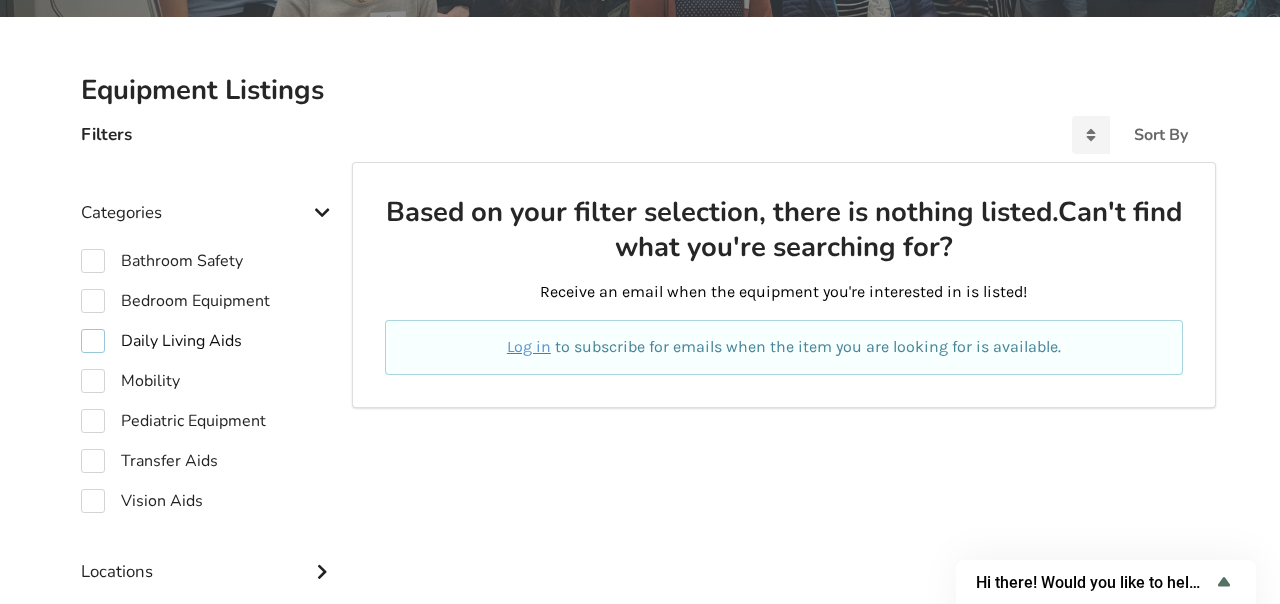 click on "Daily Living Aids" at bounding box center [161, 341] 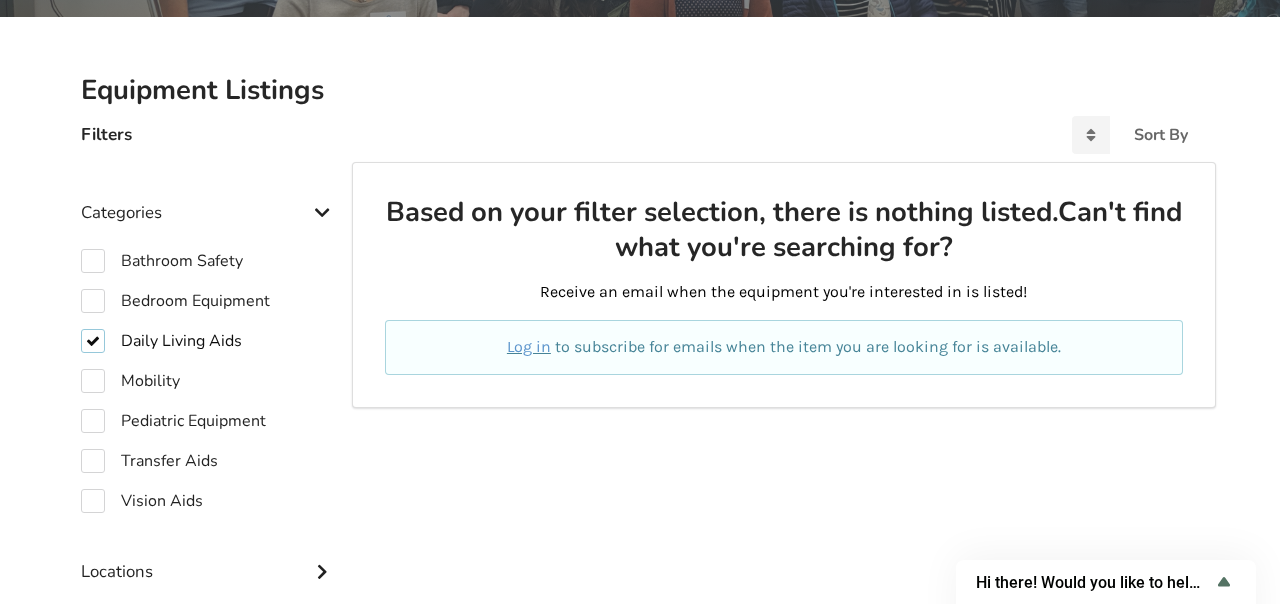 checkbox on "true" 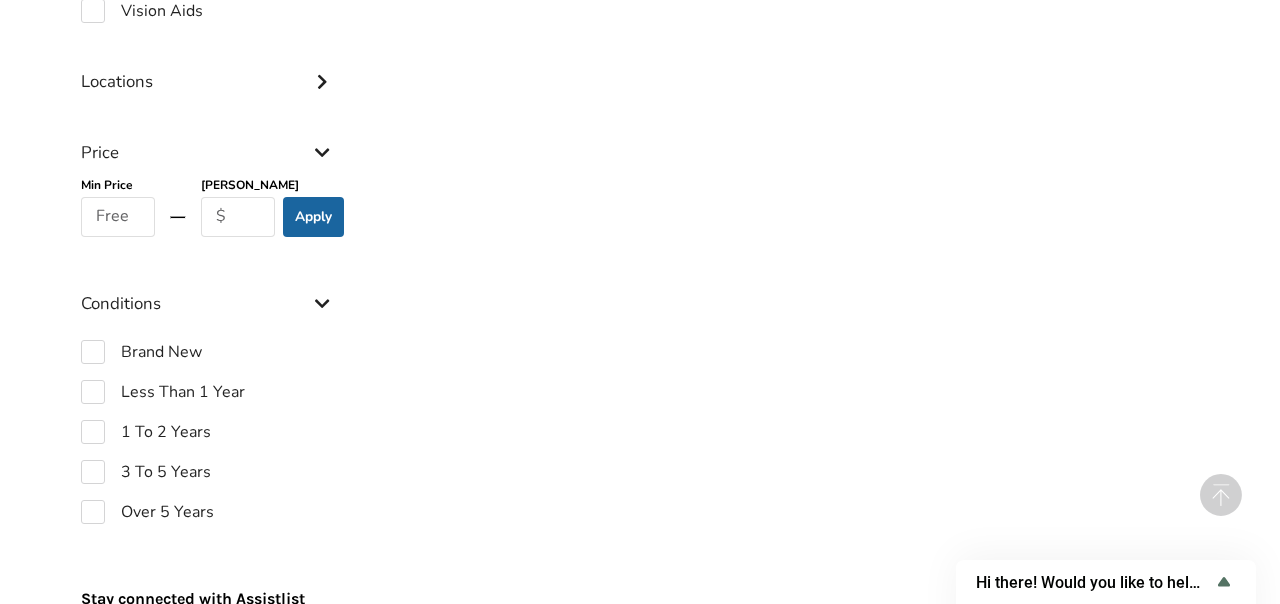 scroll, scrollTop: 919, scrollLeft: 0, axis: vertical 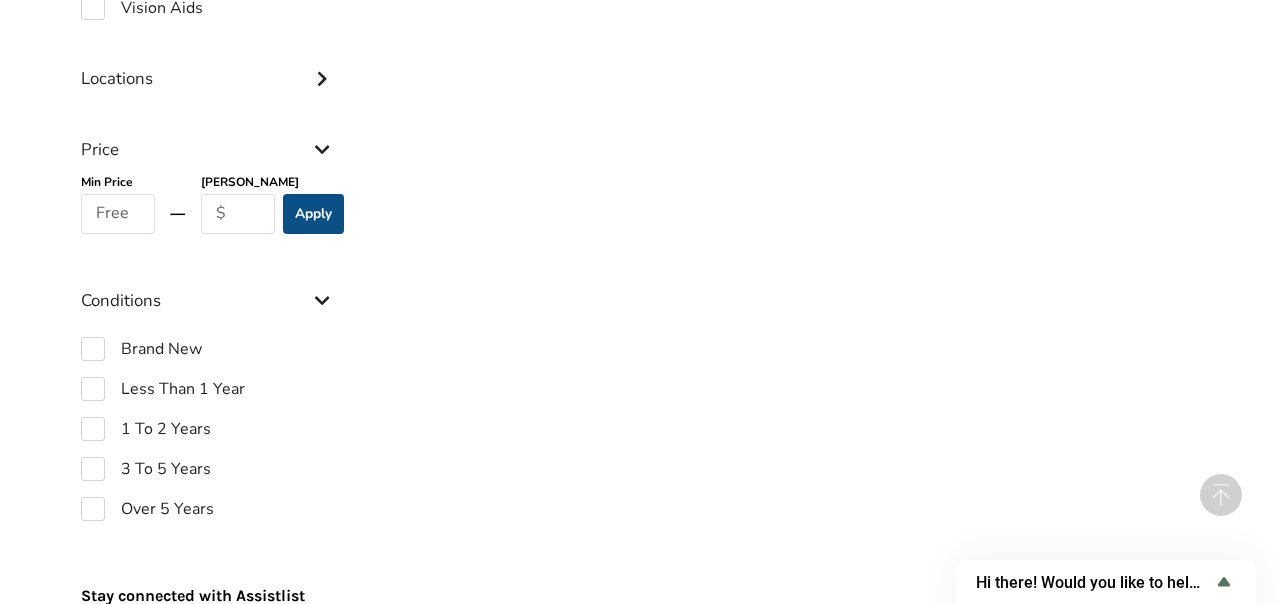 click on "Apply" at bounding box center (313, 214) 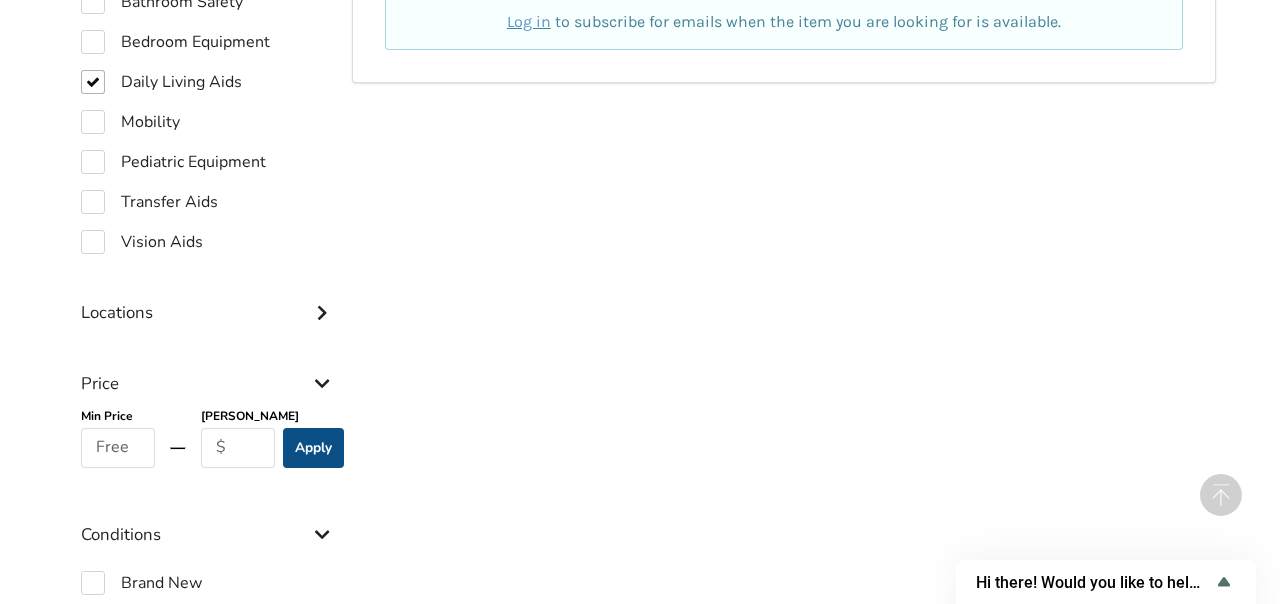 scroll, scrollTop: 686, scrollLeft: 0, axis: vertical 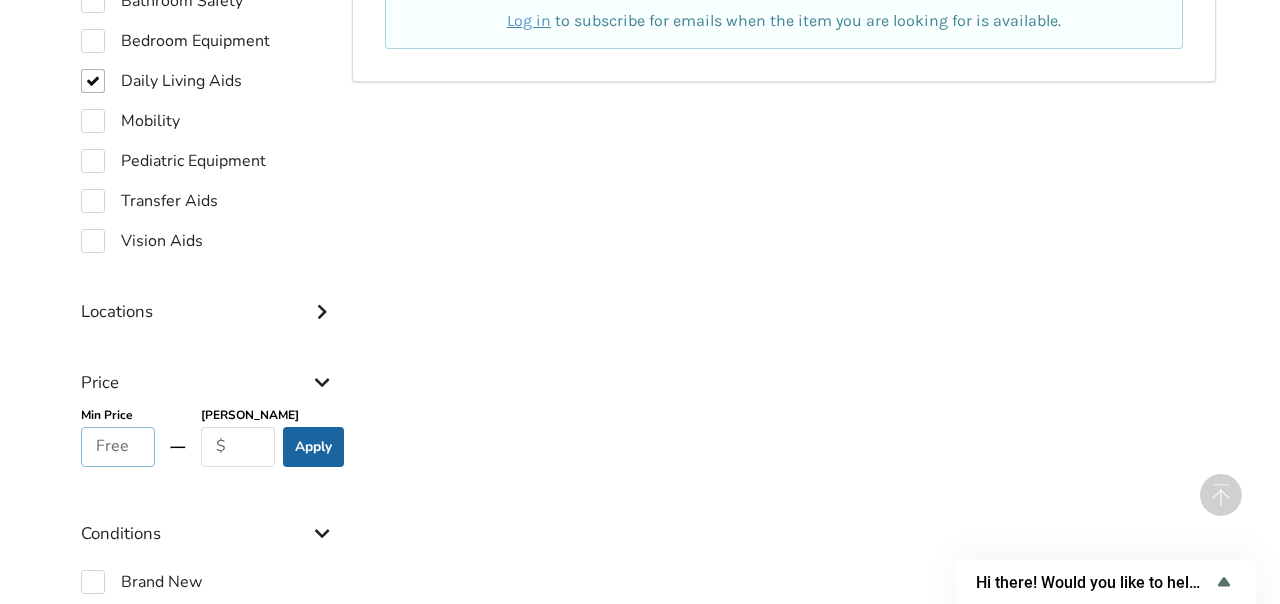 click at bounding box center [118, 447] 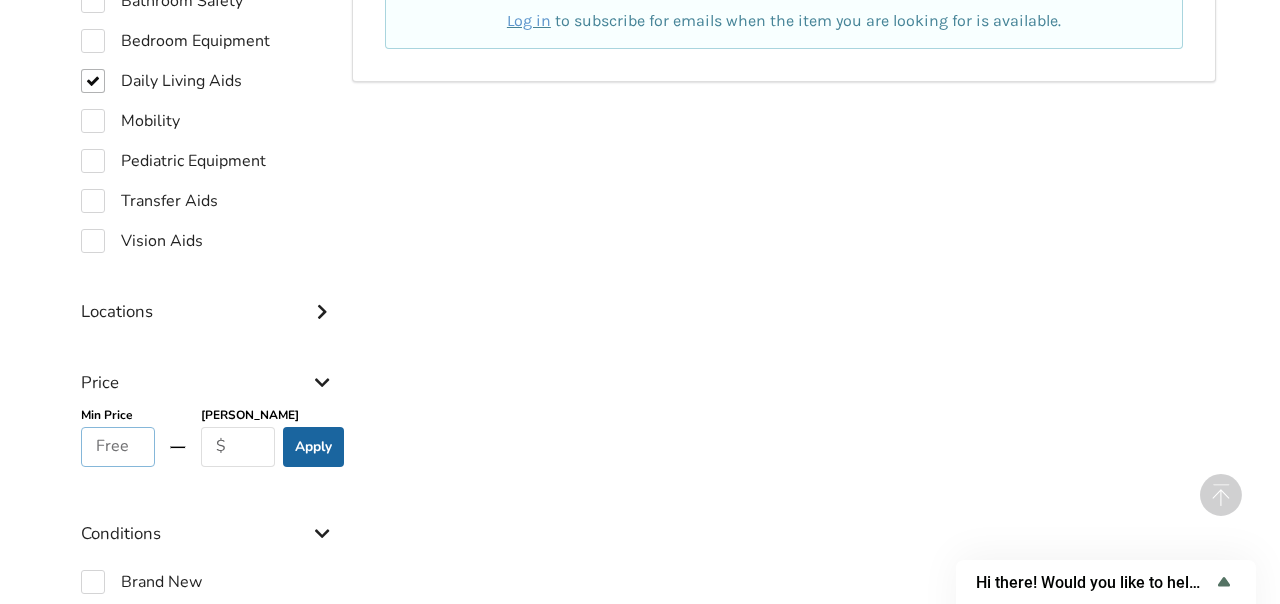 click at bounding box center [118, 447] 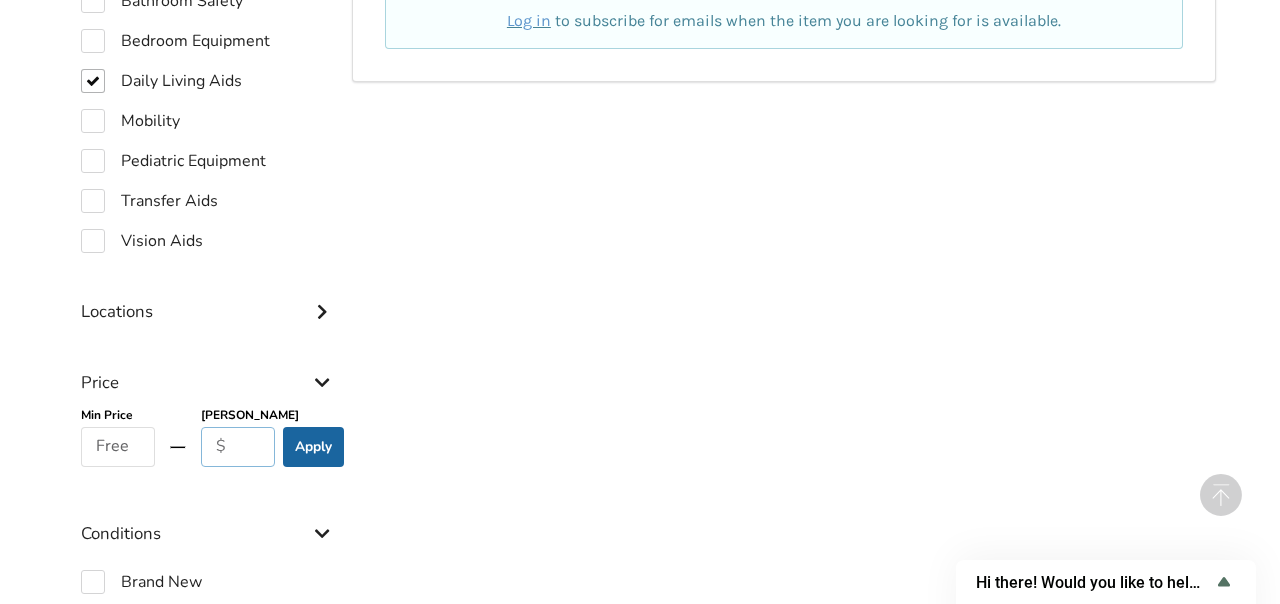 click at bounding box center [238, 447] 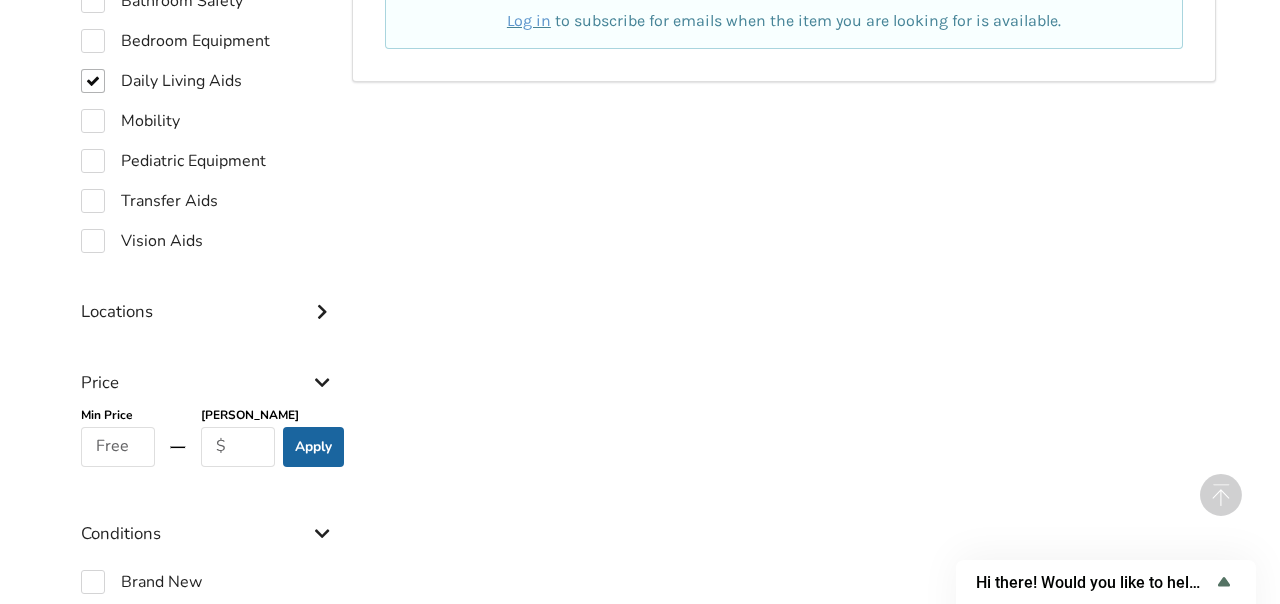 click on "Based on your filter selection, there is nothing listed.  Can't find what you're searching for? Receive an email when the equipment you're interested in is listed! Log in   to subscribe for emails when the item you are looking for is available." at bounding box center (783, 369) 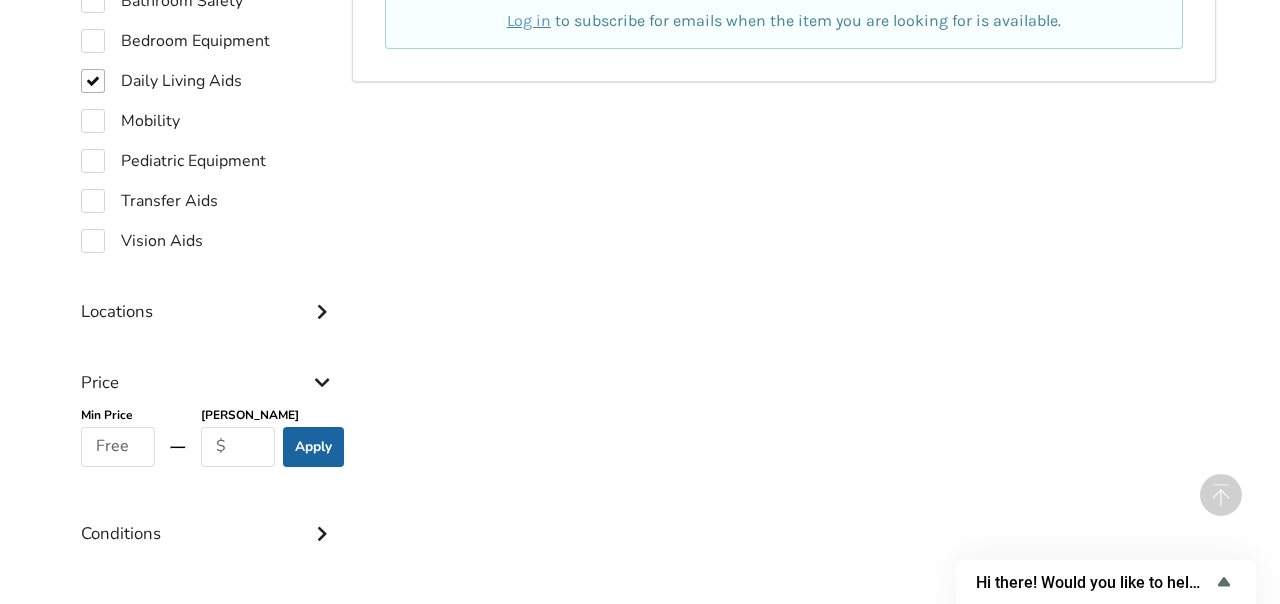 click at bounding box center [322, 531] 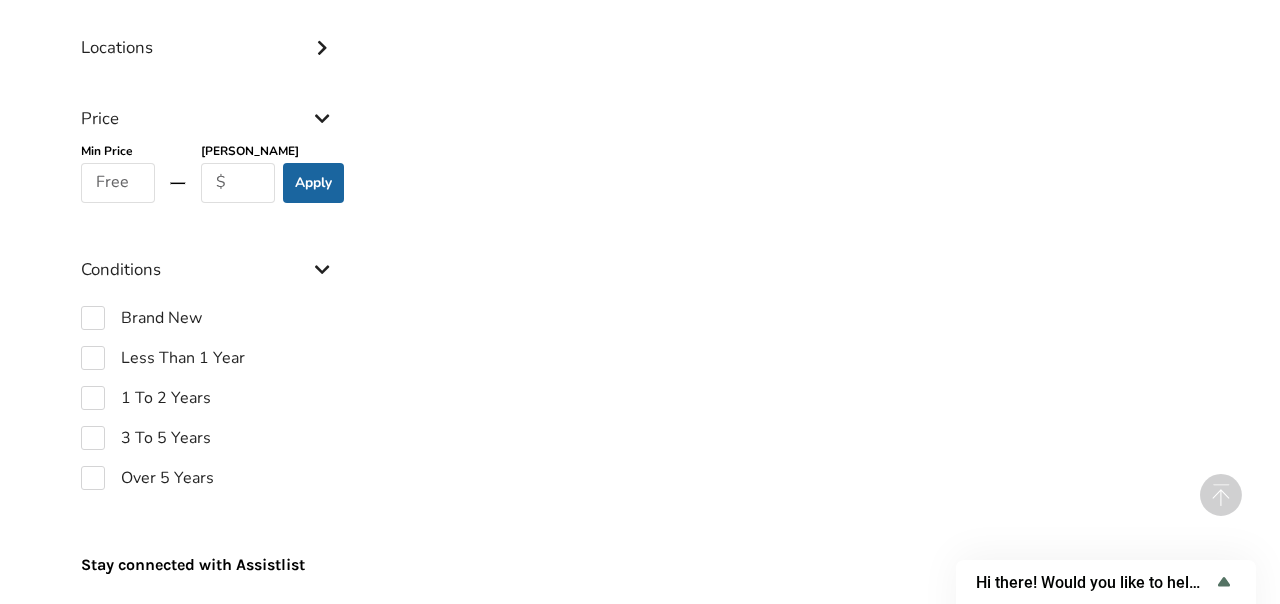 scroll, scrollTop: 951, scrollLeft: 0, axis: vertical 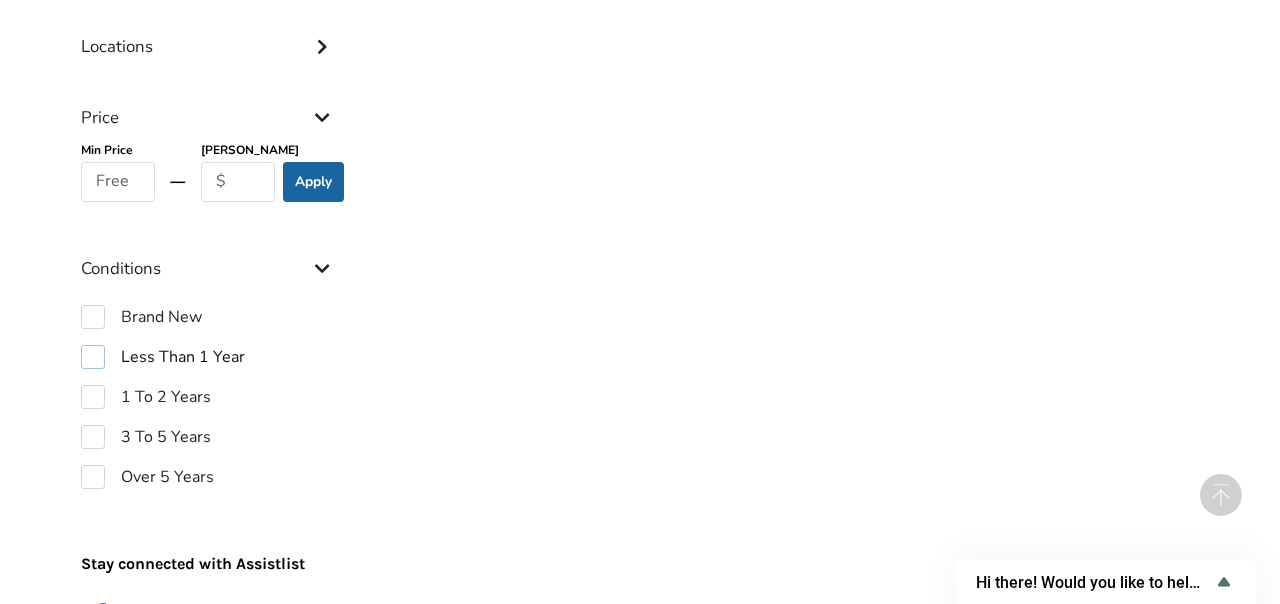 click on "Less Than 1 Year" at bounding box center (163, 357) 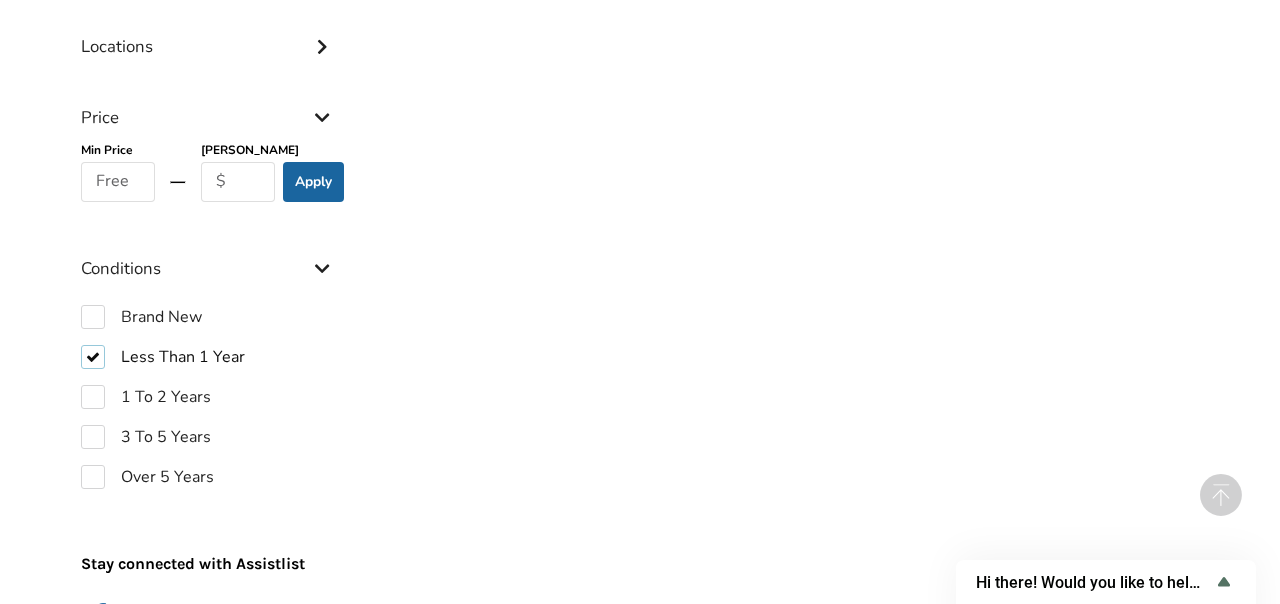 checkbox on "true" 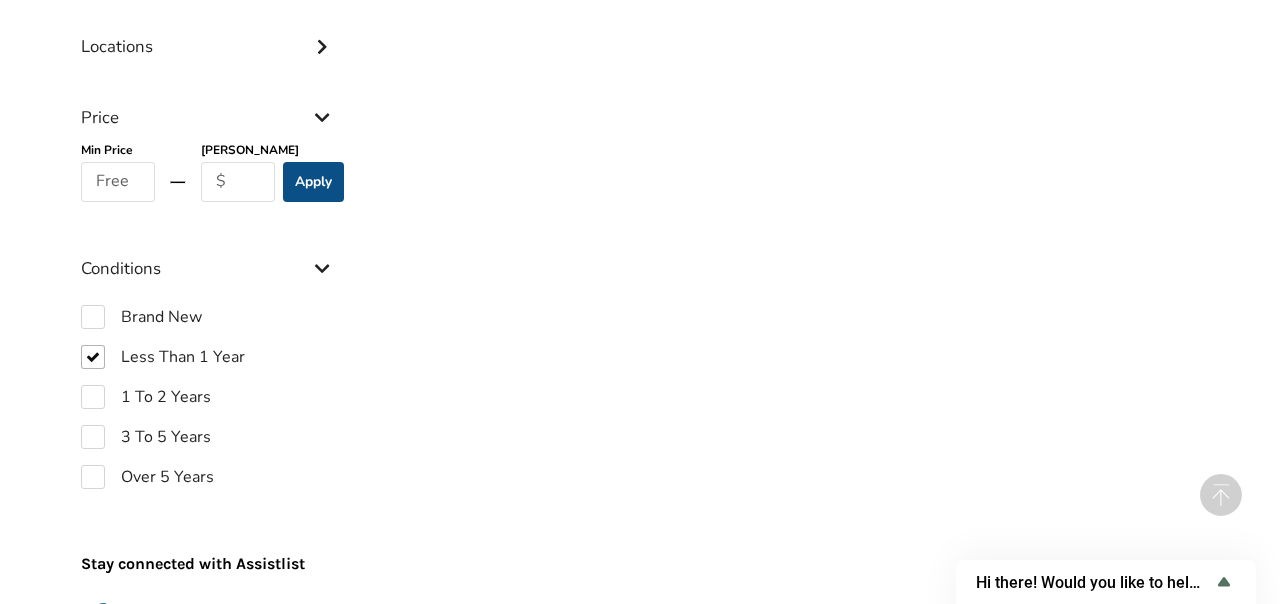 click on "Apply" at bounding box center [313, 182] 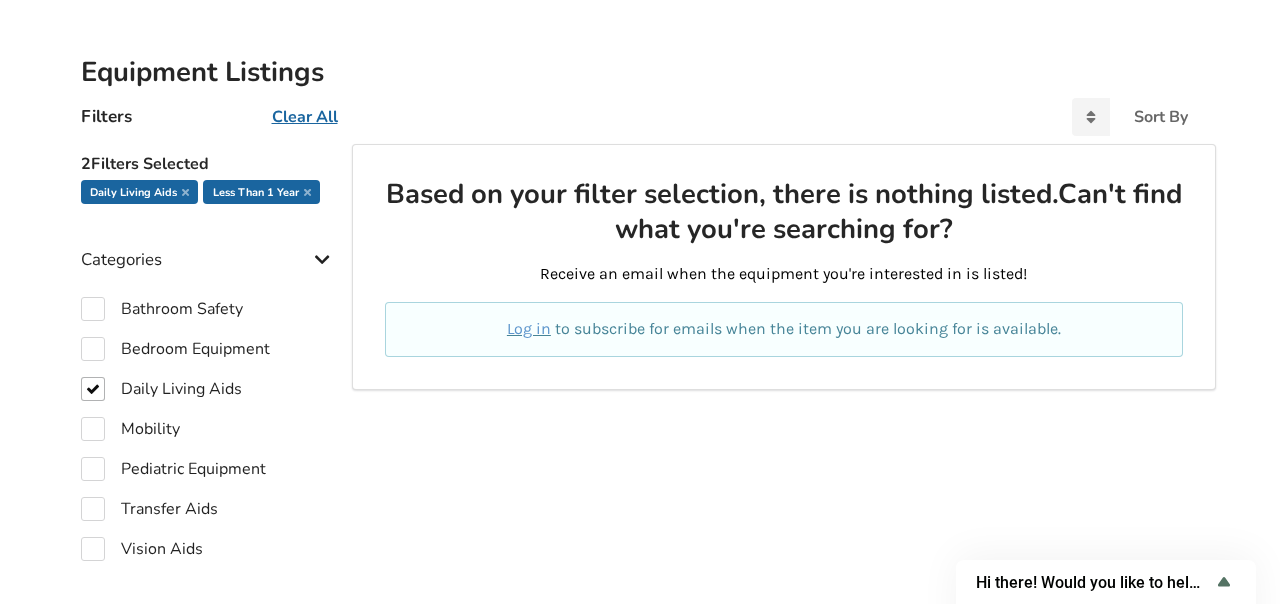 scroll, scrollTop: 377, scrollLeft: 0, axis: vertical 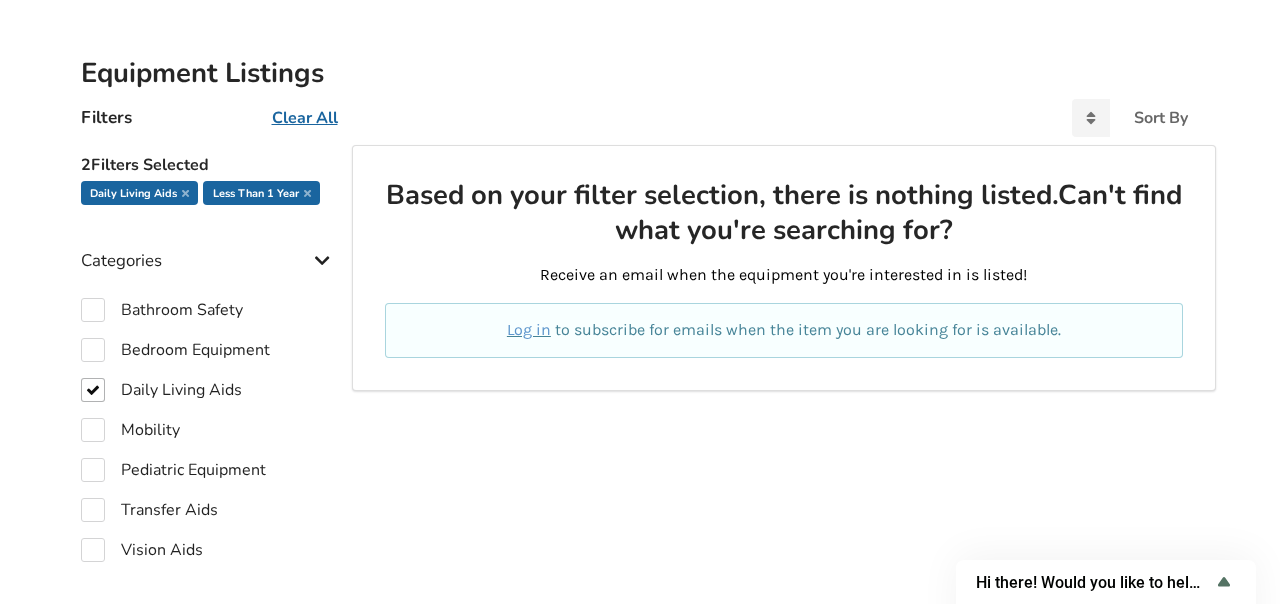click on "Clear All" at bounding box center (305, 118) 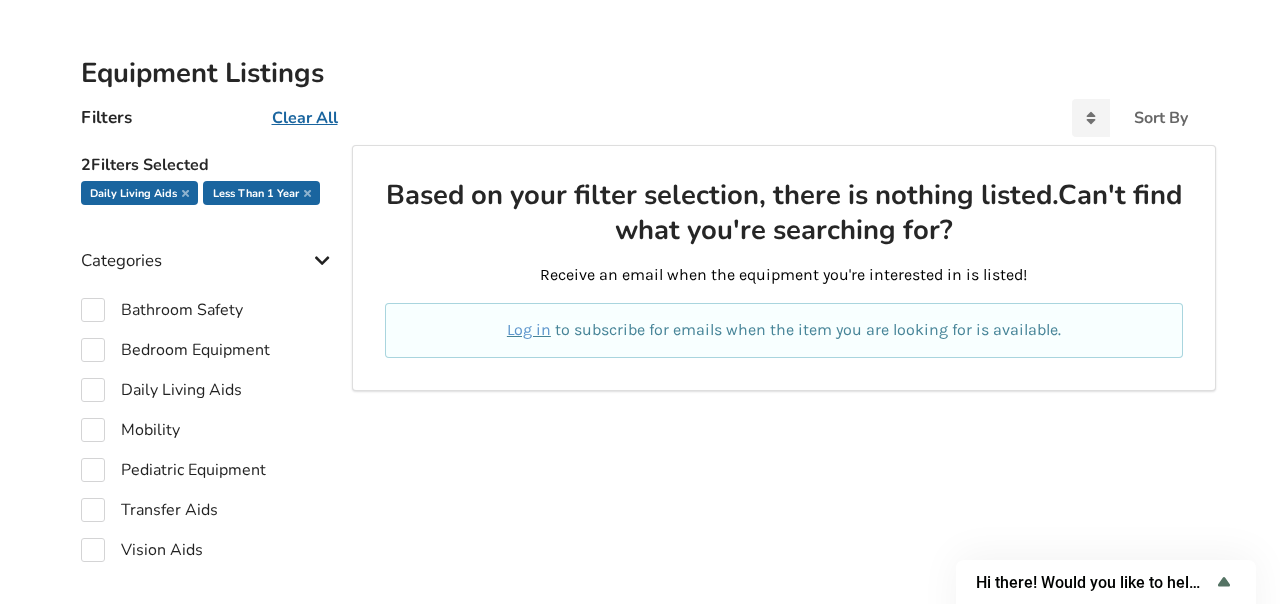 checkbox on "false" 